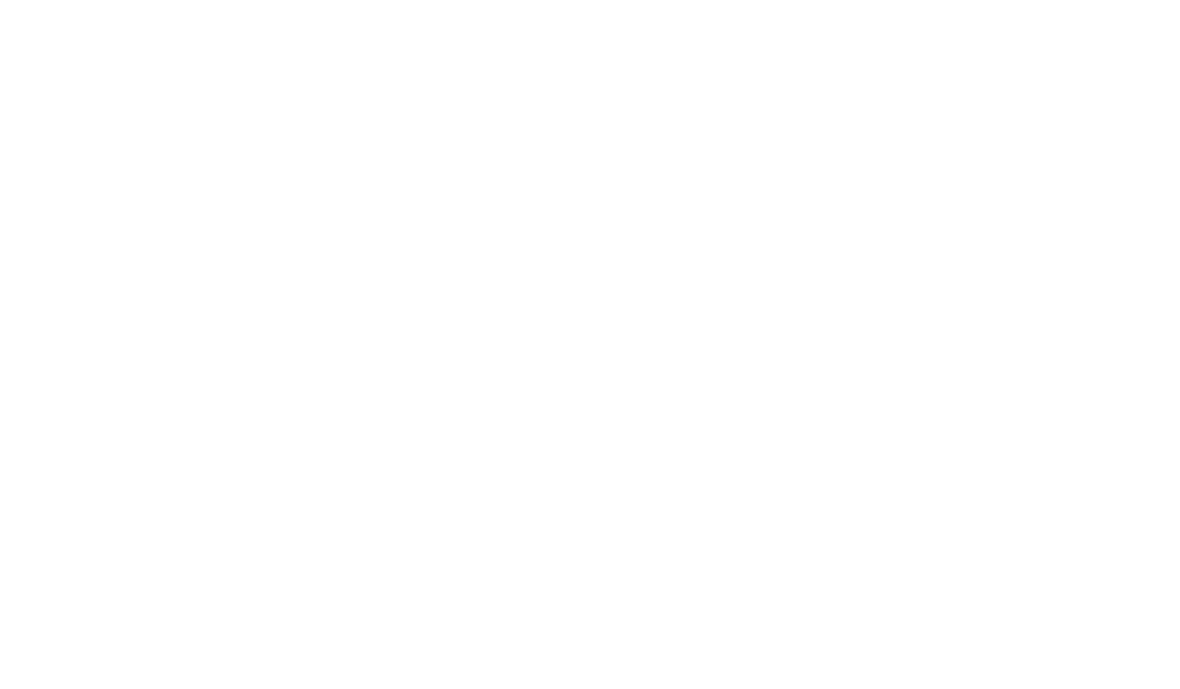 scroll, scrollTop: 0, scrollLeft: 0, axis: both 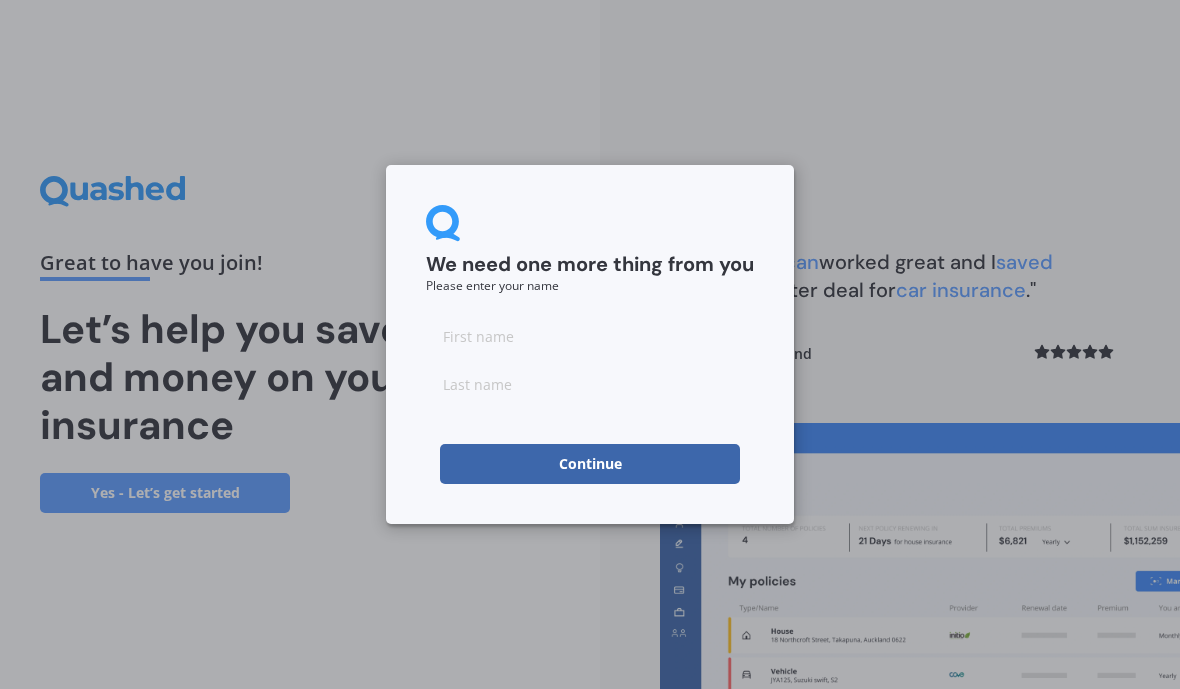 click at bounding box center (590, 336) 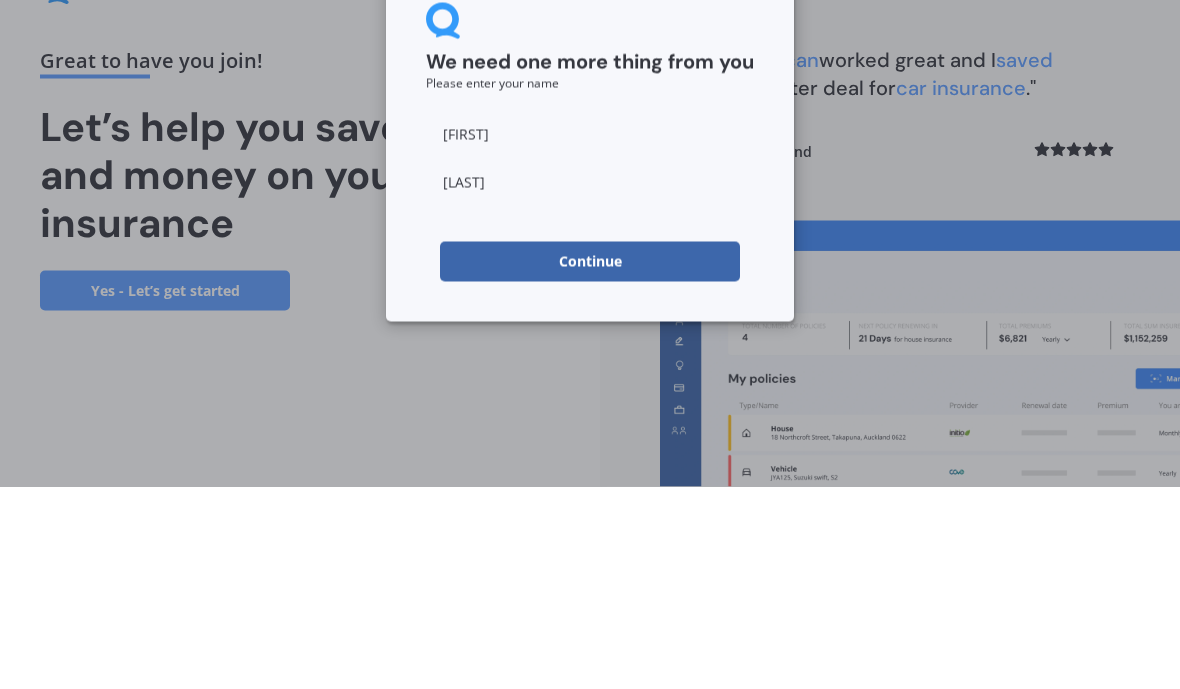 scroll, scrollTop: 73, scrollLeft: 0, axis: vertical 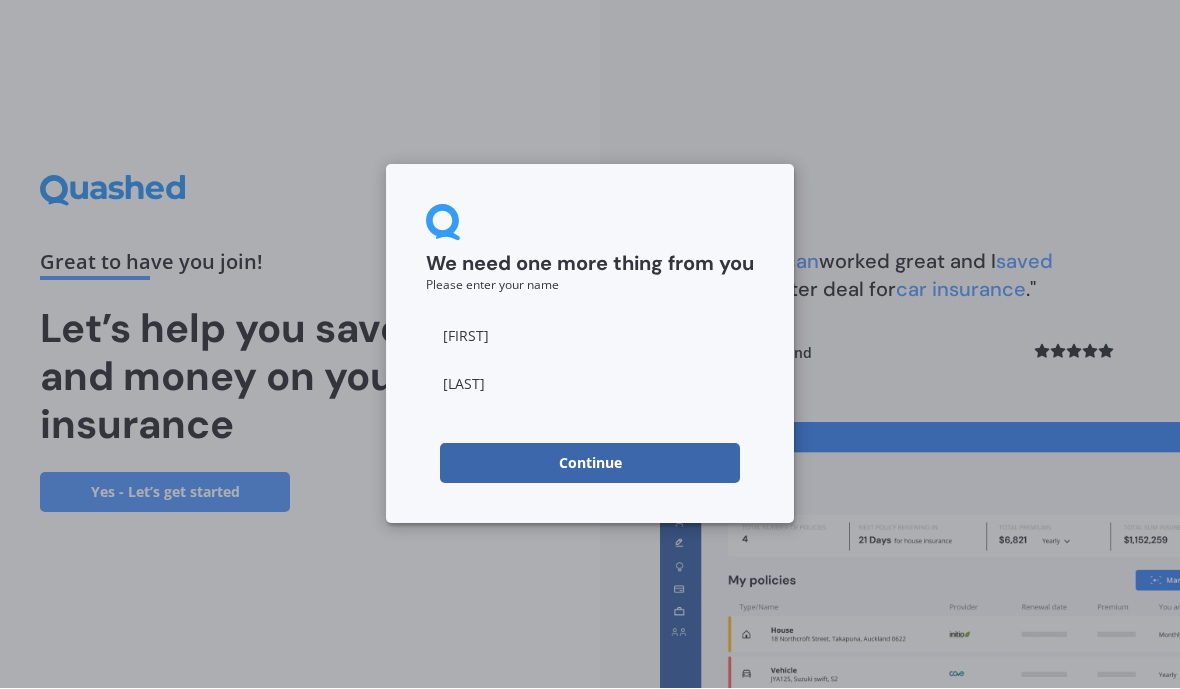 click on "Continue" at bounding box center [590, 464] 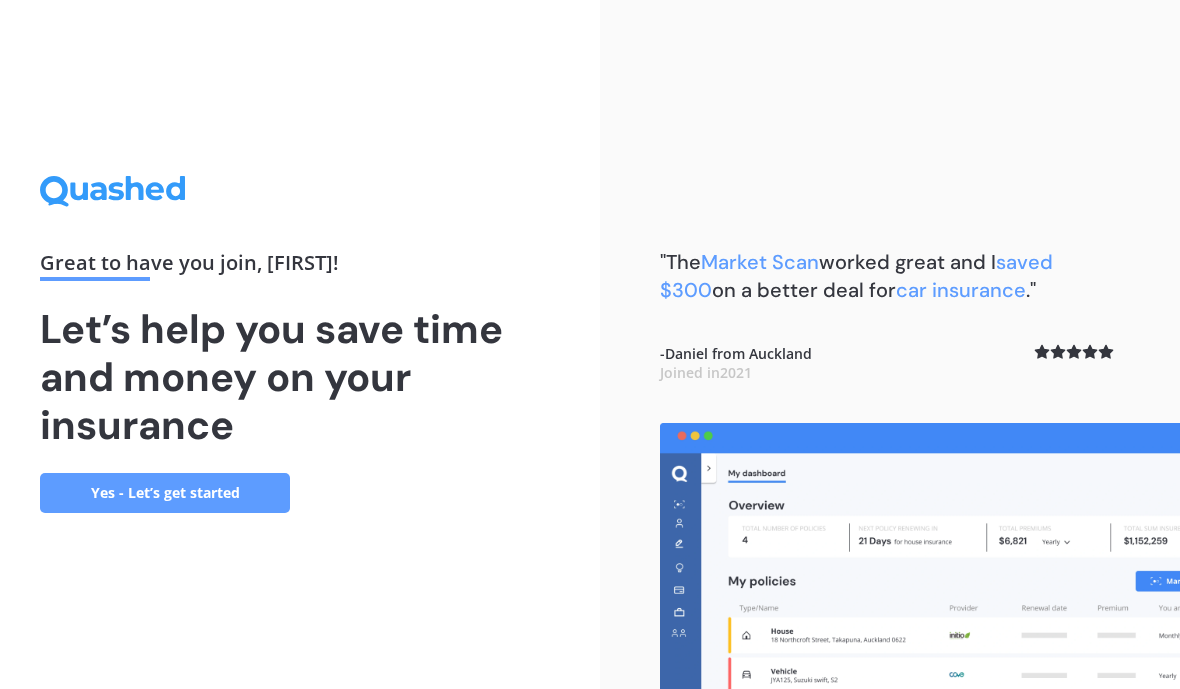 click on "Yes - Let’s get started" at bounding box center (165, 493) 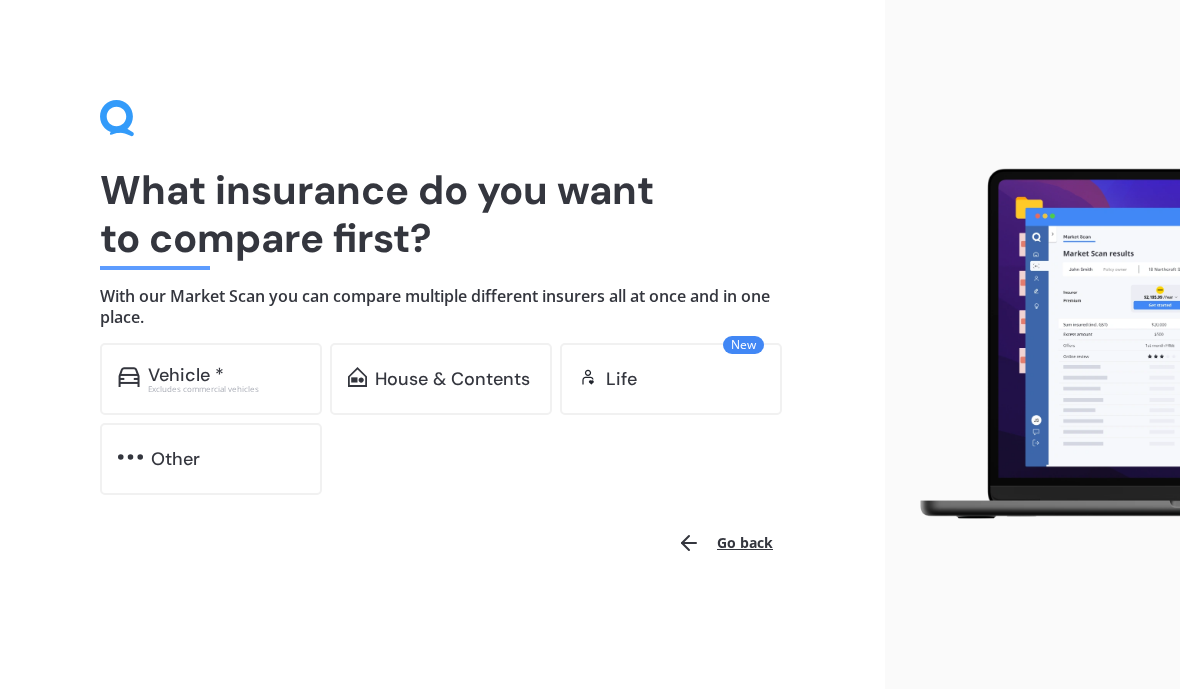 scroll, scrollTop: 0, scrollLeft: 0, axis: both 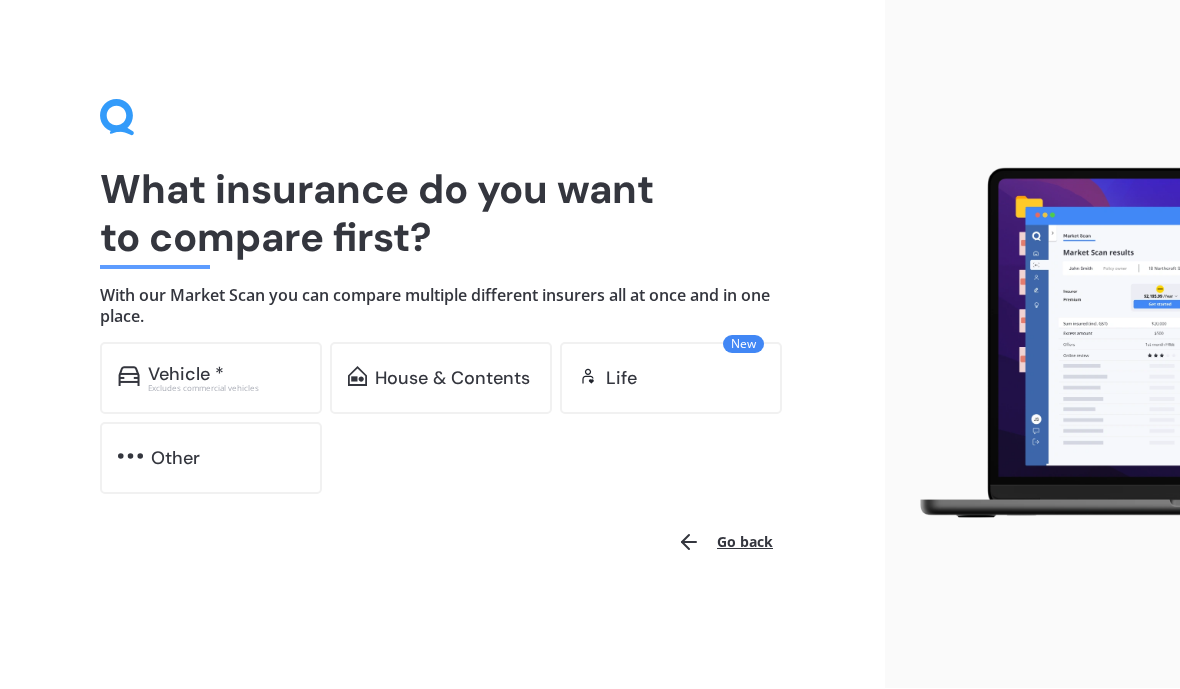click on "Excludes commercial vehicles" at bounding box center [226, 389] 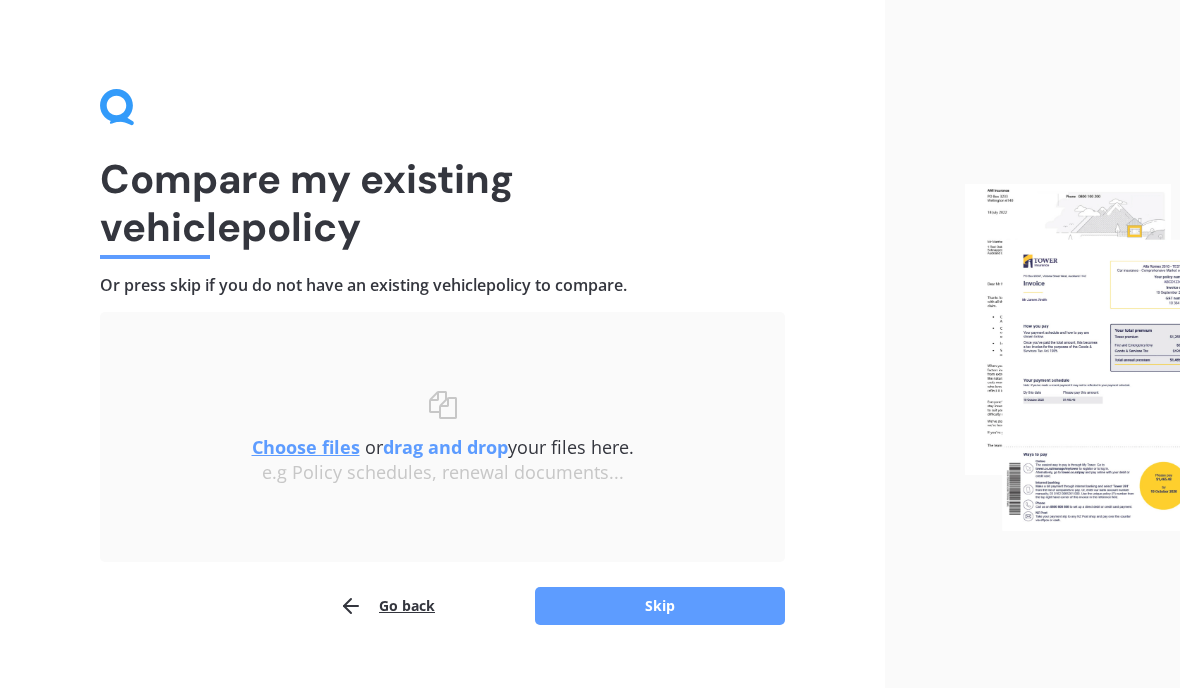 scroll, scrollTop: 47, scrollLeft: 0, axis: vertical 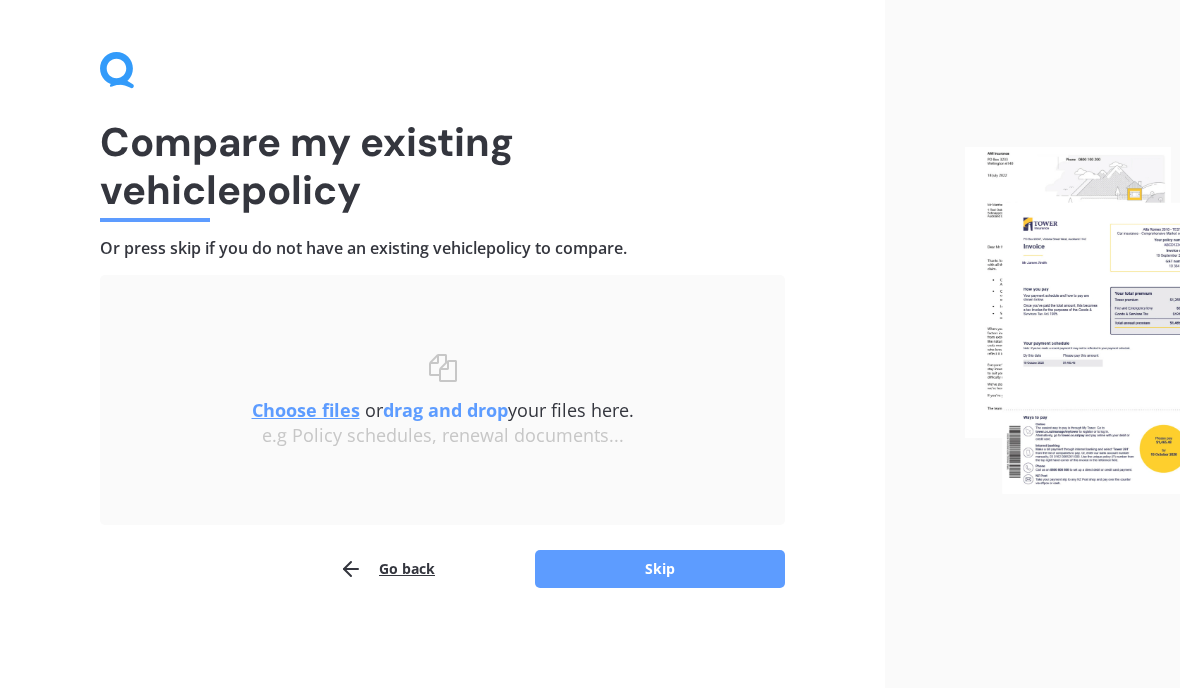 click on "Skip" at bounding box center (660, 570) 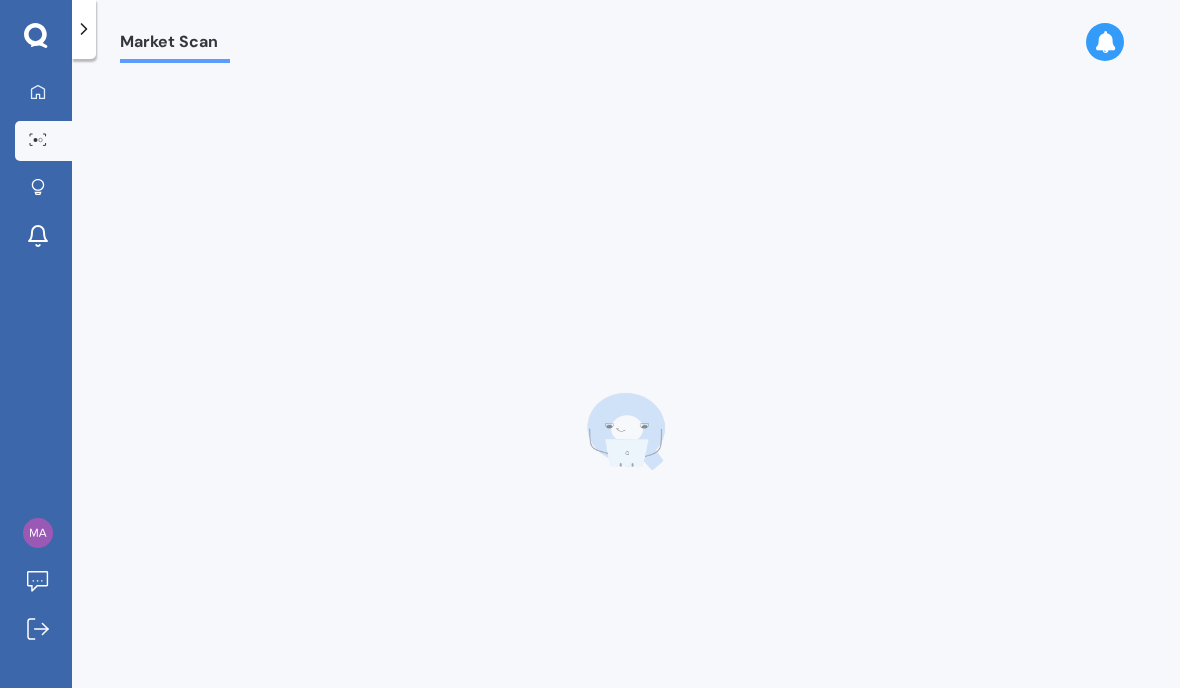 scroll, scrollTop: 48, scrollLeft: 0, axis: vertical 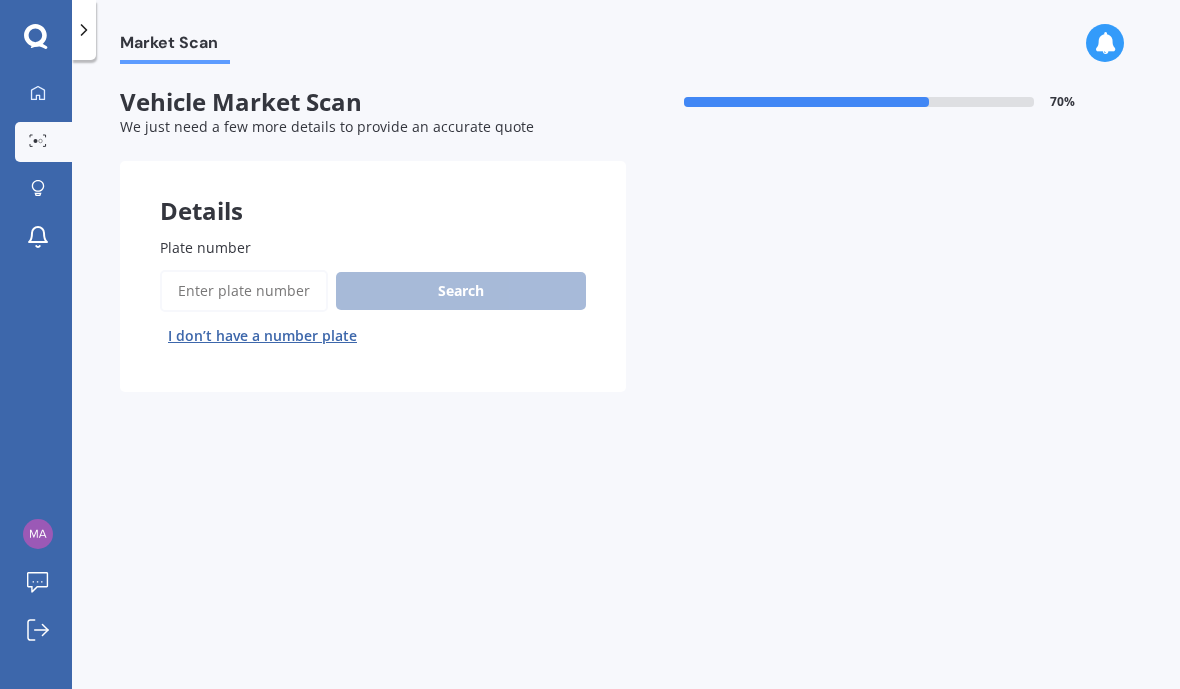 click on "Plate number" at bounding box center [244, 291] 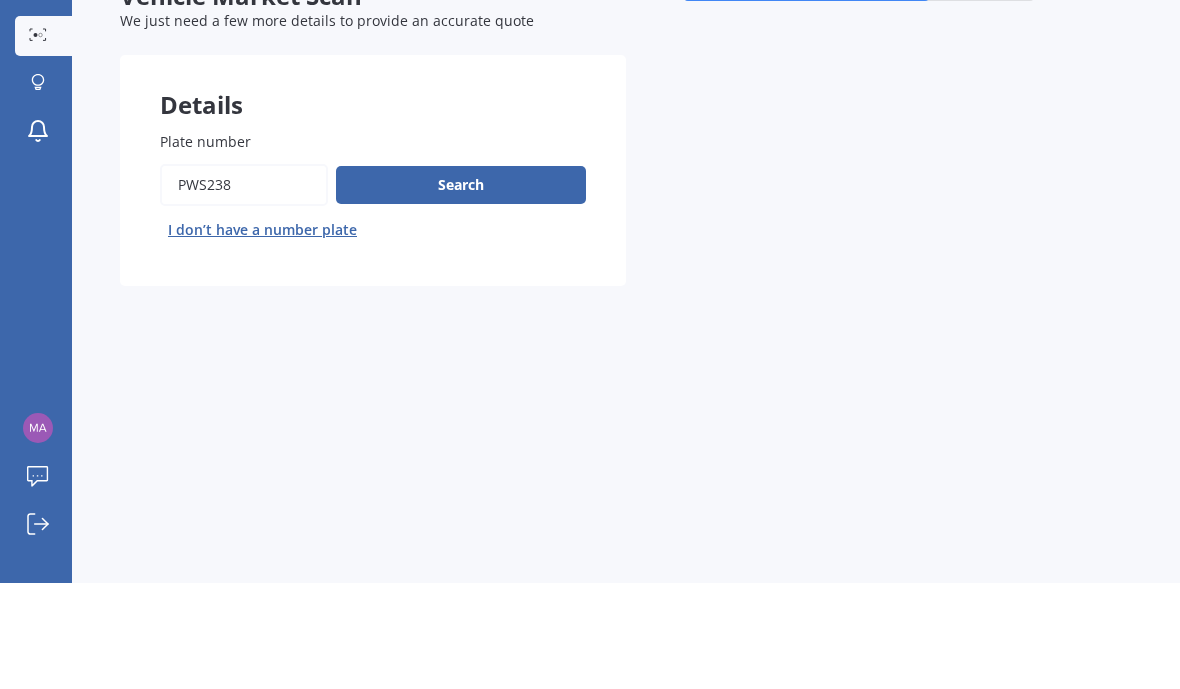 click on "Search" at bounding box center [461, 291] 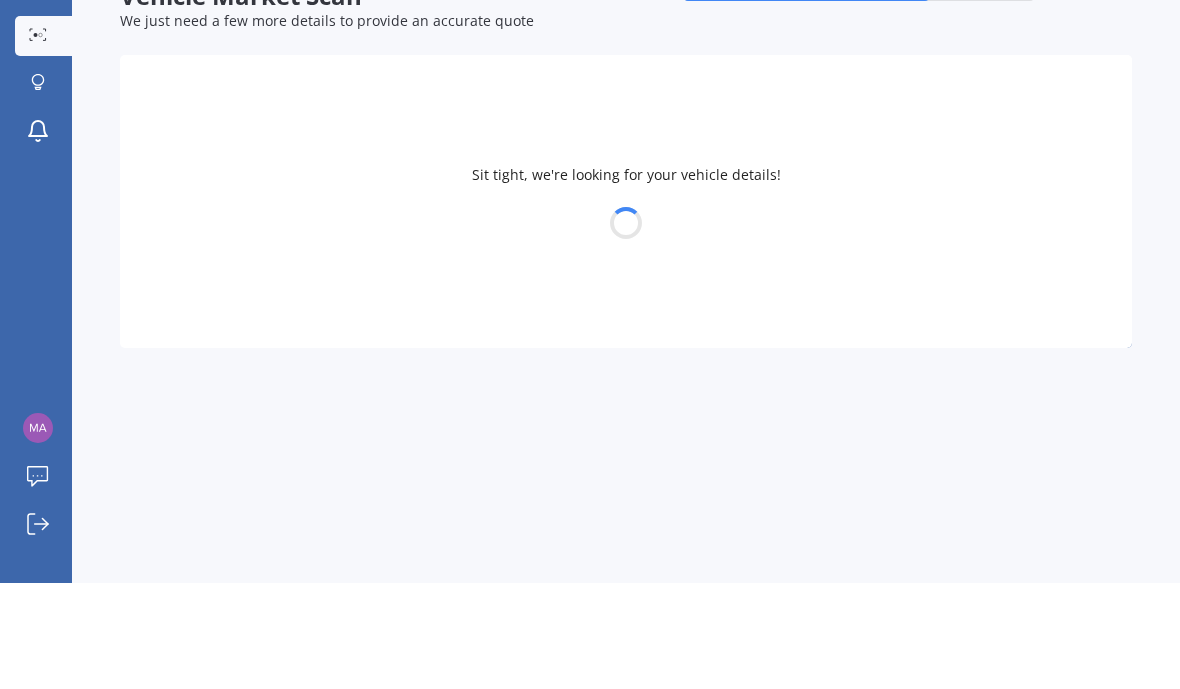 scroll, scrollTop: 73, scrollLeft: 0, axis: vertical 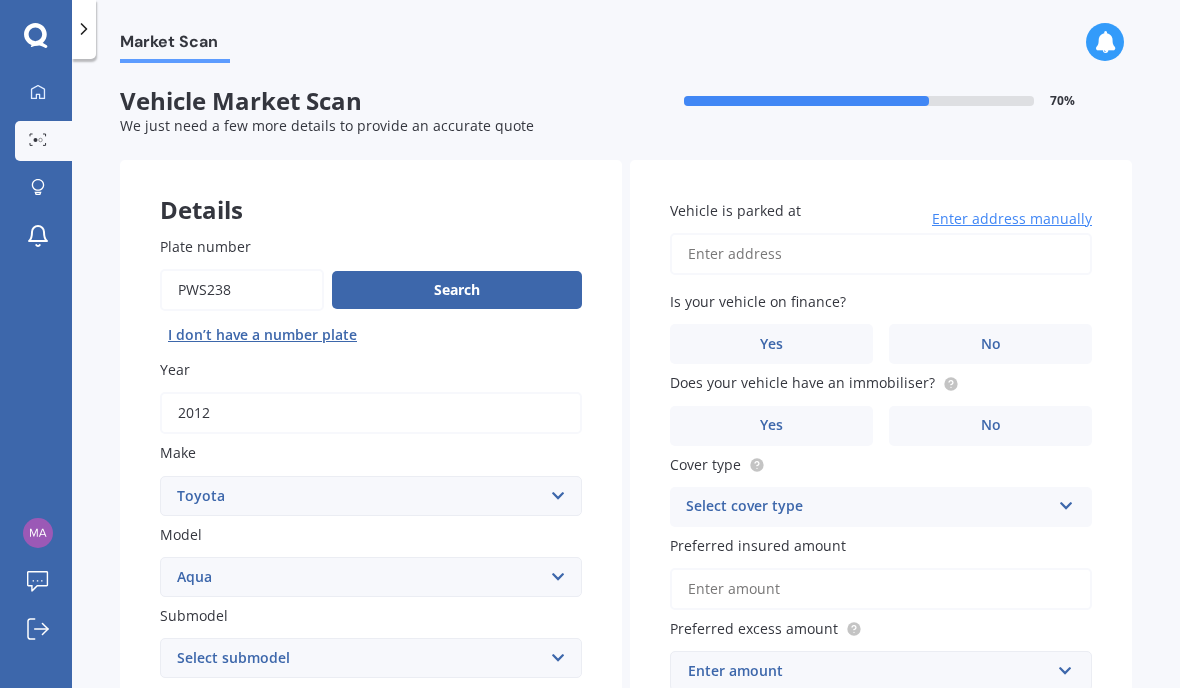 click on "Plate number" at bounding box center (242, 291) 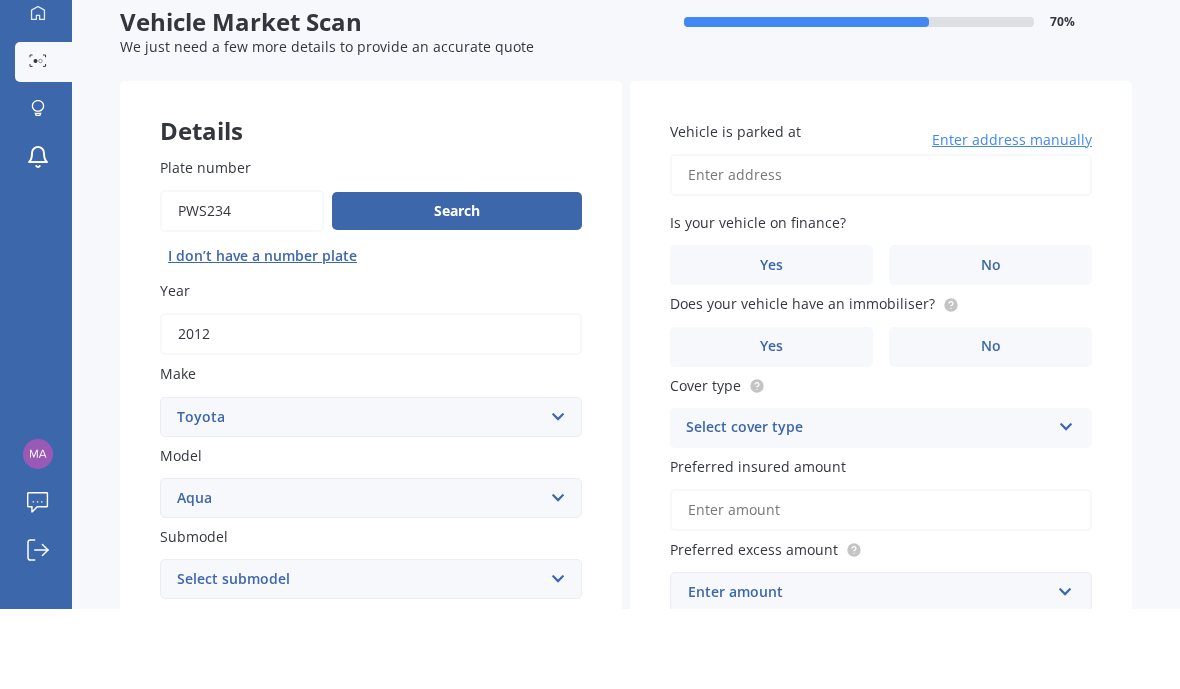 click on "Search" at bounding box center (457, 291) 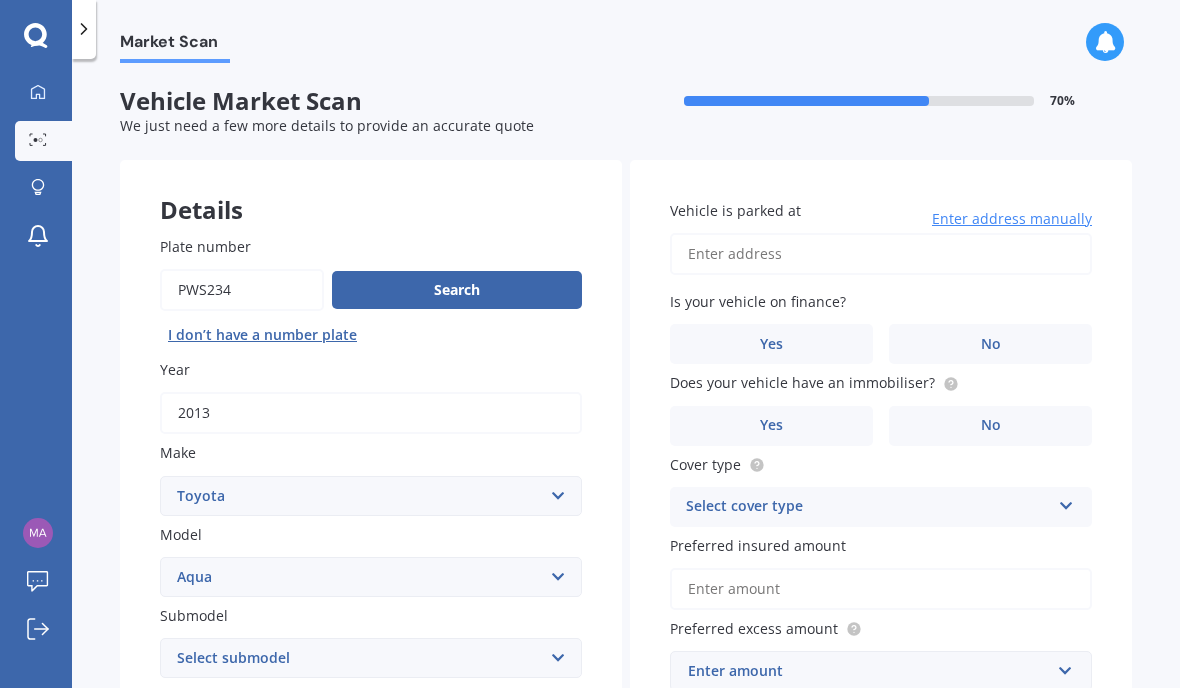 click on "Plate number" at bounding box center [242, 291] 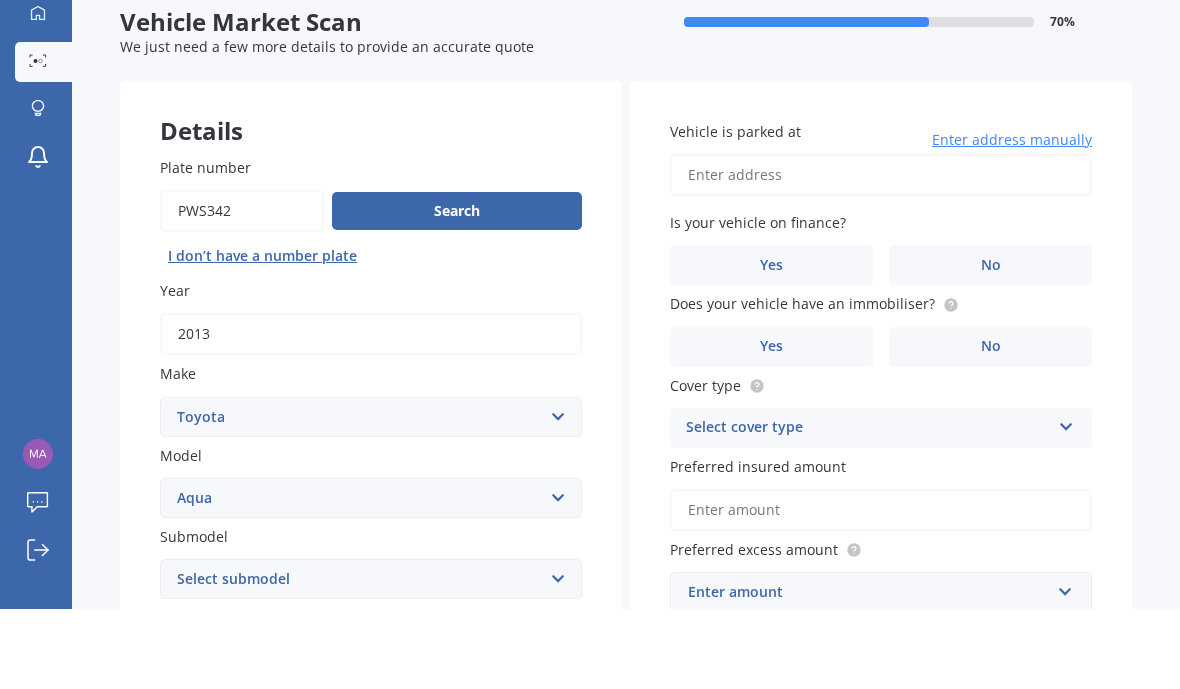click on "Search" at bounding box center [457, 291] 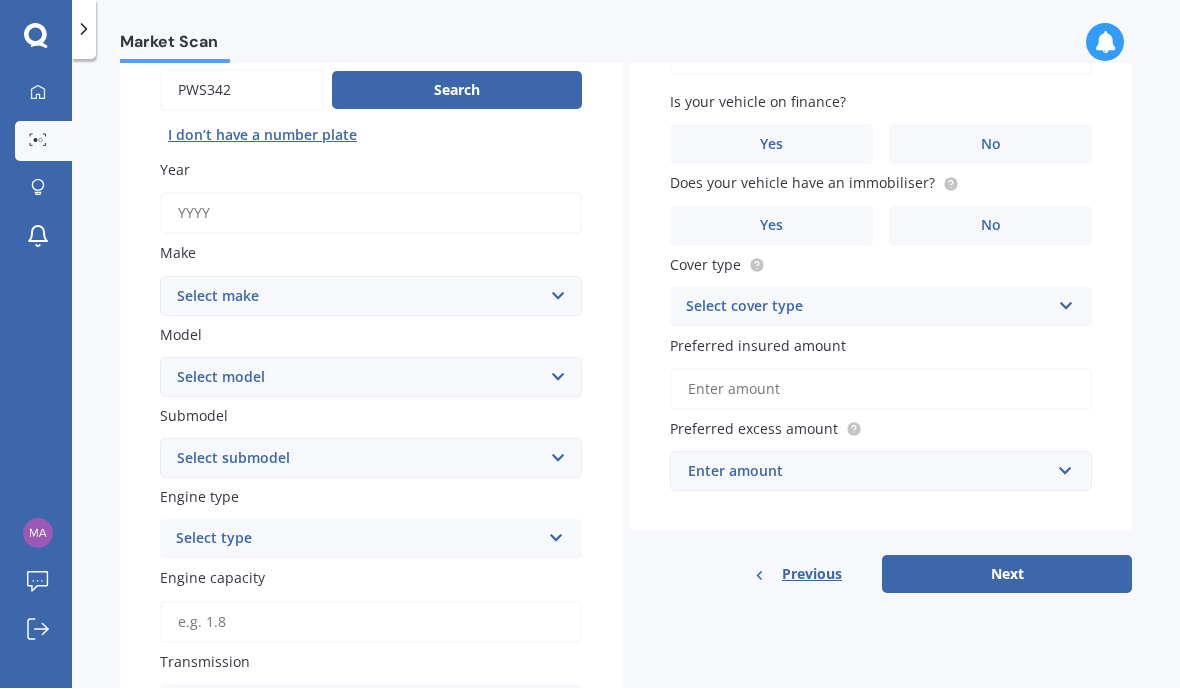 scroll, scrollTop: 206, scrollLeft: 0, axis: vertical 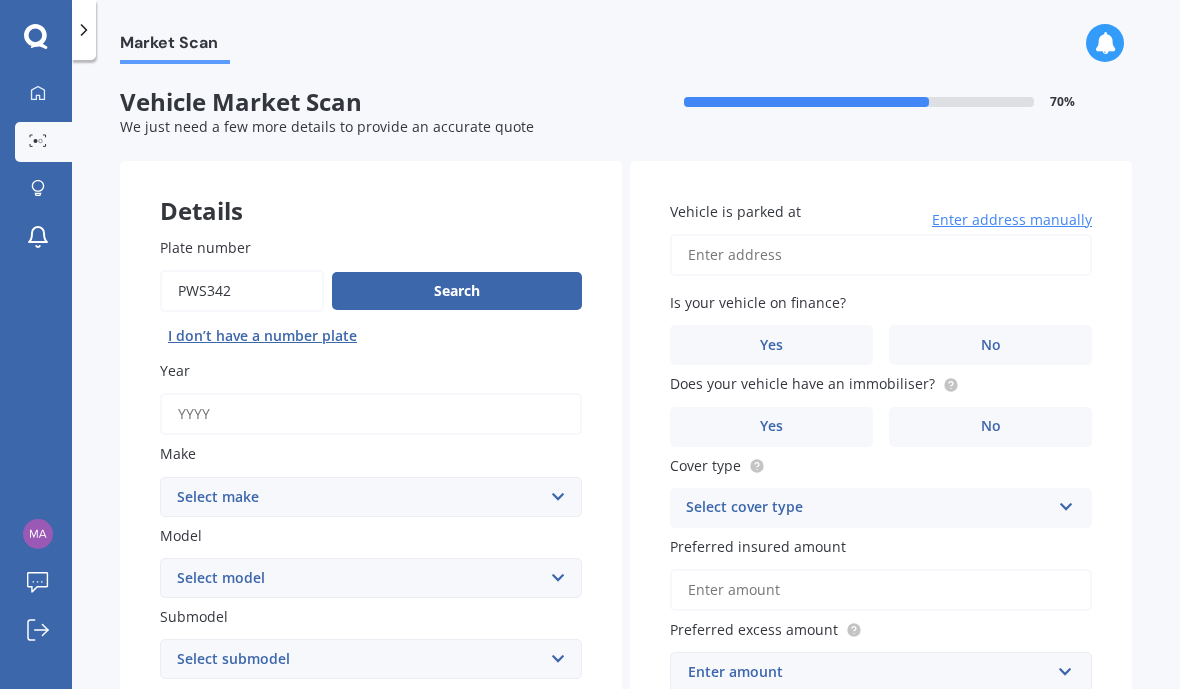 click on "Plate number" at bounding box center [242, 291] 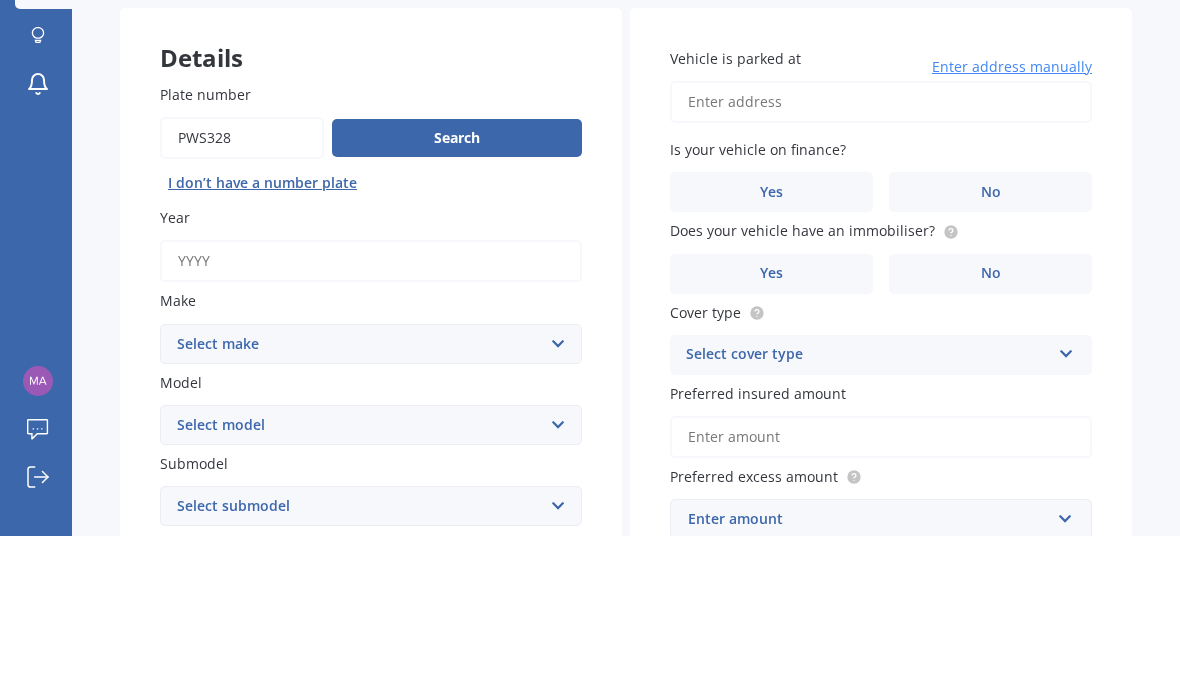 type on "Pws328" 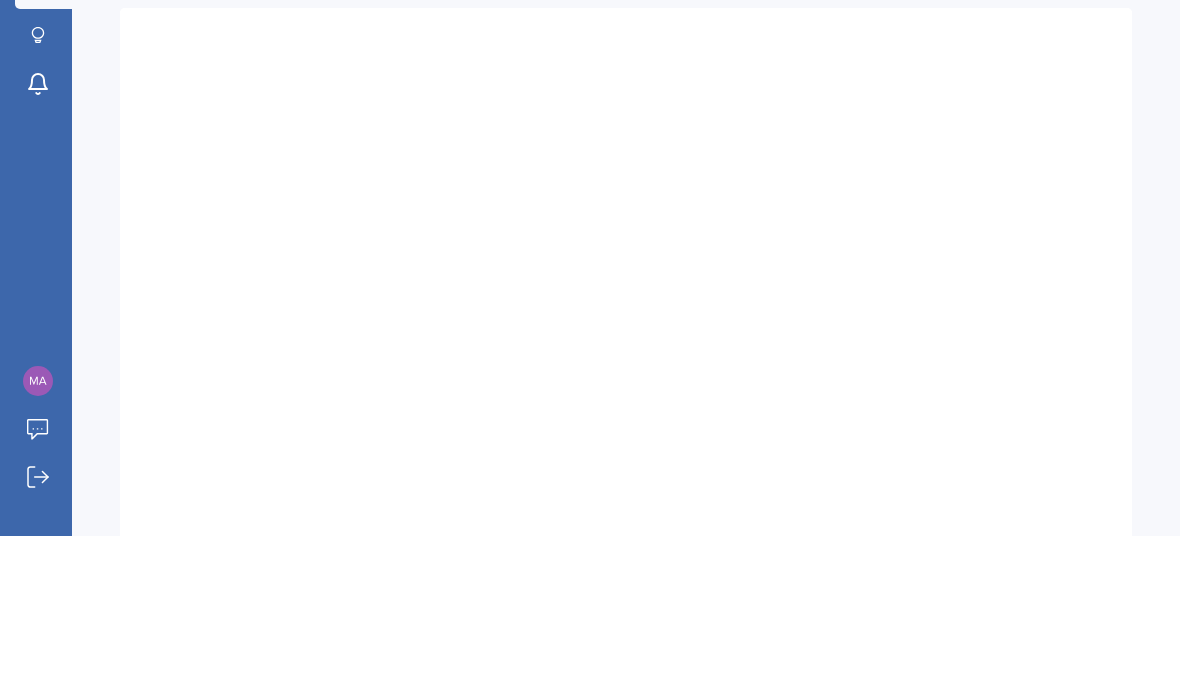 scroll, scrollTop: 73, scrollLeft: 0, axis: vertical 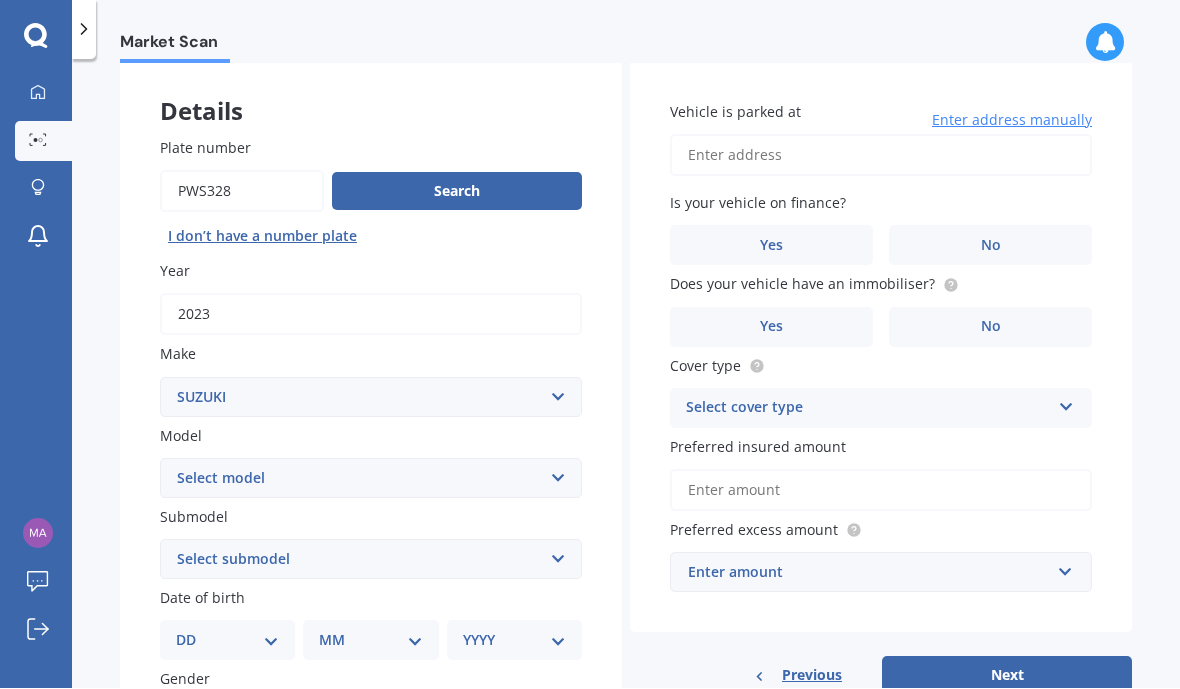 click on "Select model Aerio Alto APV Van Baleno Cappuccino Carry Truck Carry van Celerio Crescent Cruze Cultus Escudo Fronx Grand Vitara Hustler Ignis Jimny 4WD Kizashi Landy Liana S-Cross Samurai SJ410 SJ413 Solio Spacia Splash ST series Swift SX4 SX4 S-Cross Vitara Vitara Hybrid Wagon R Wagon R+ X-90 4WD XBEE Hatchback" at bounding box center [371, 479] 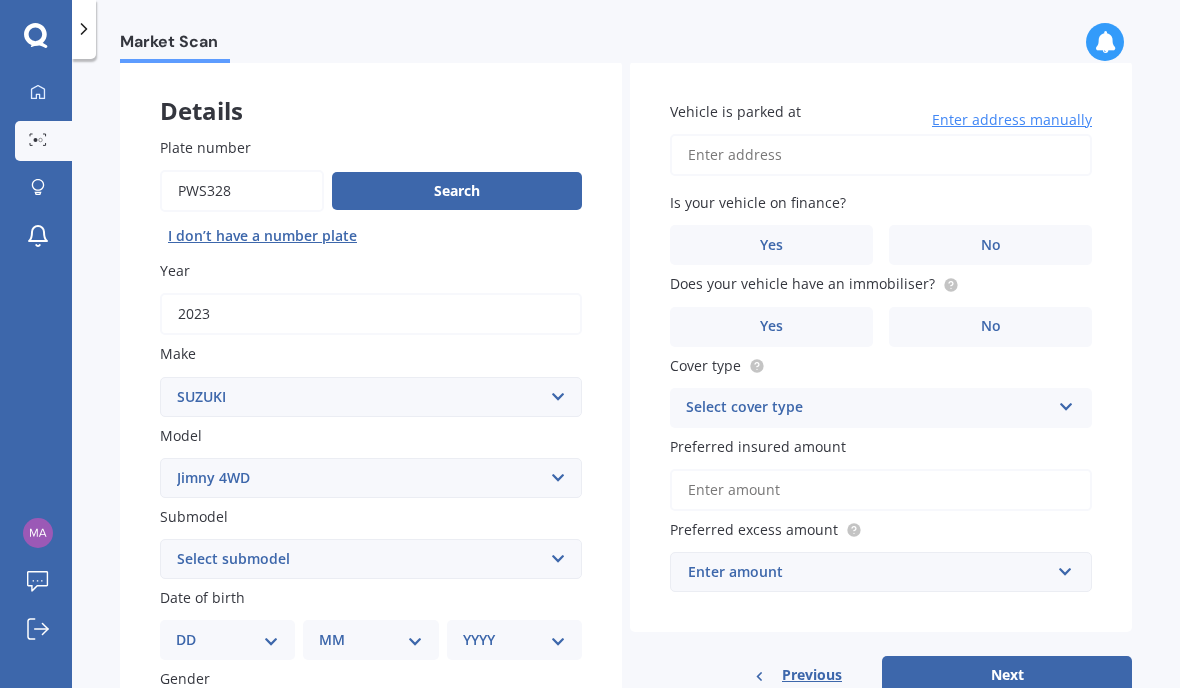 click on "Select submodel (All Others) JX 1.3 Sierra 1.3 Sierra 1.5" at bounding box center [371, 560] 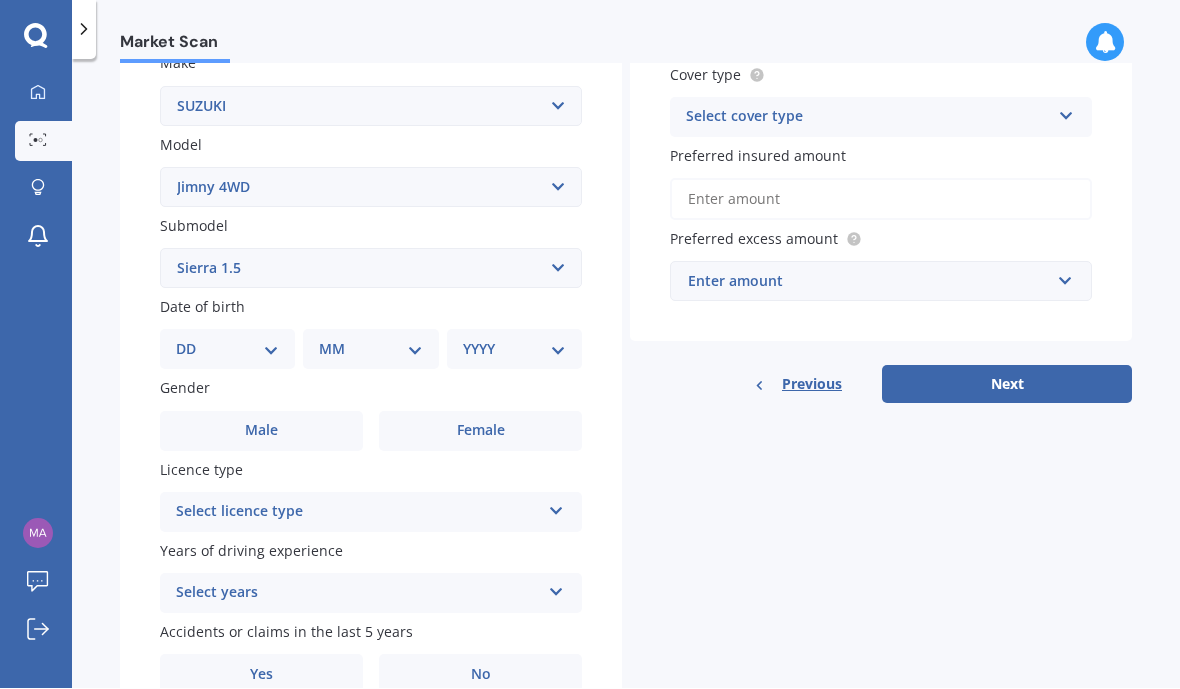scroll, scrollTop: 362, scrollLeft: 0, axis: vertical 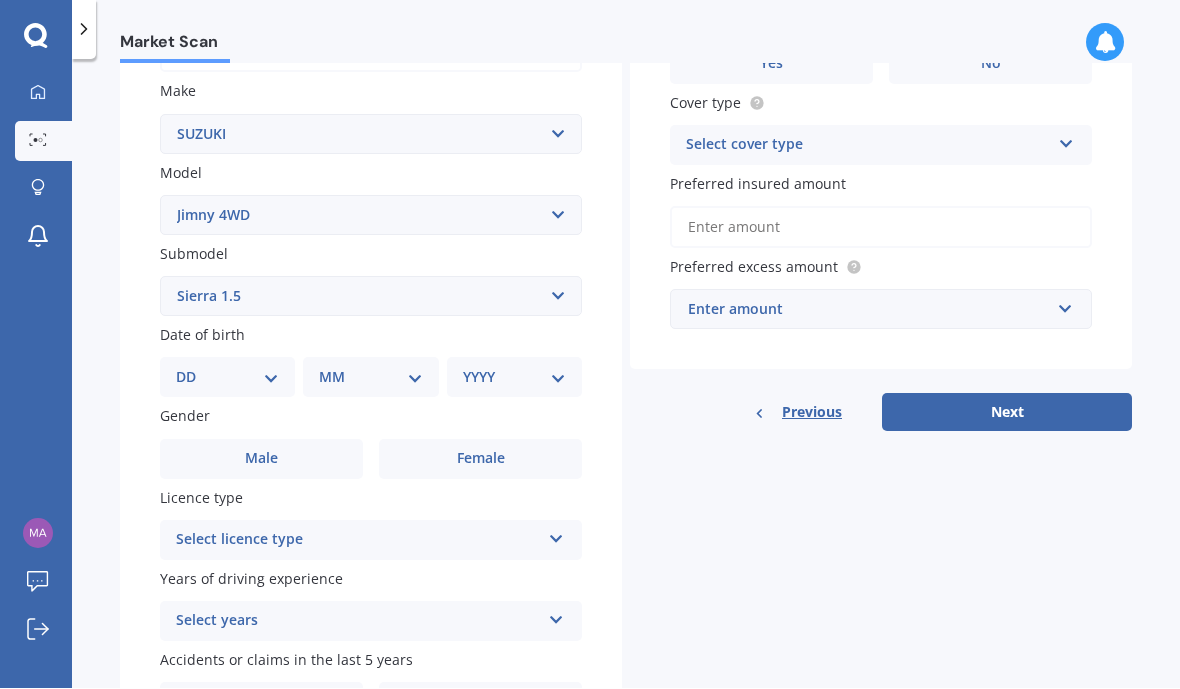 click on "Select submodel (All Others) JX 1.3 Sierra 1.3 Sierra 1.5" at bounding box center (371, 297) 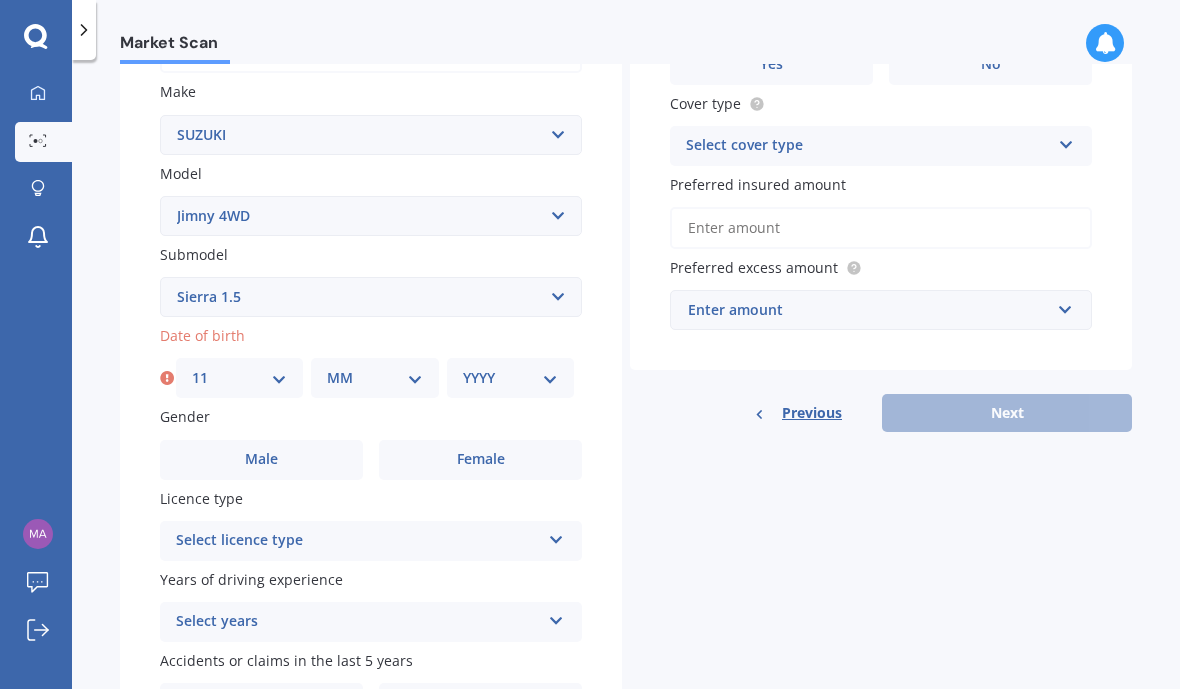 click on "MM 01 02 03 04 05 06 07 08 09 10 11 12" at bounding box center [374, 378] 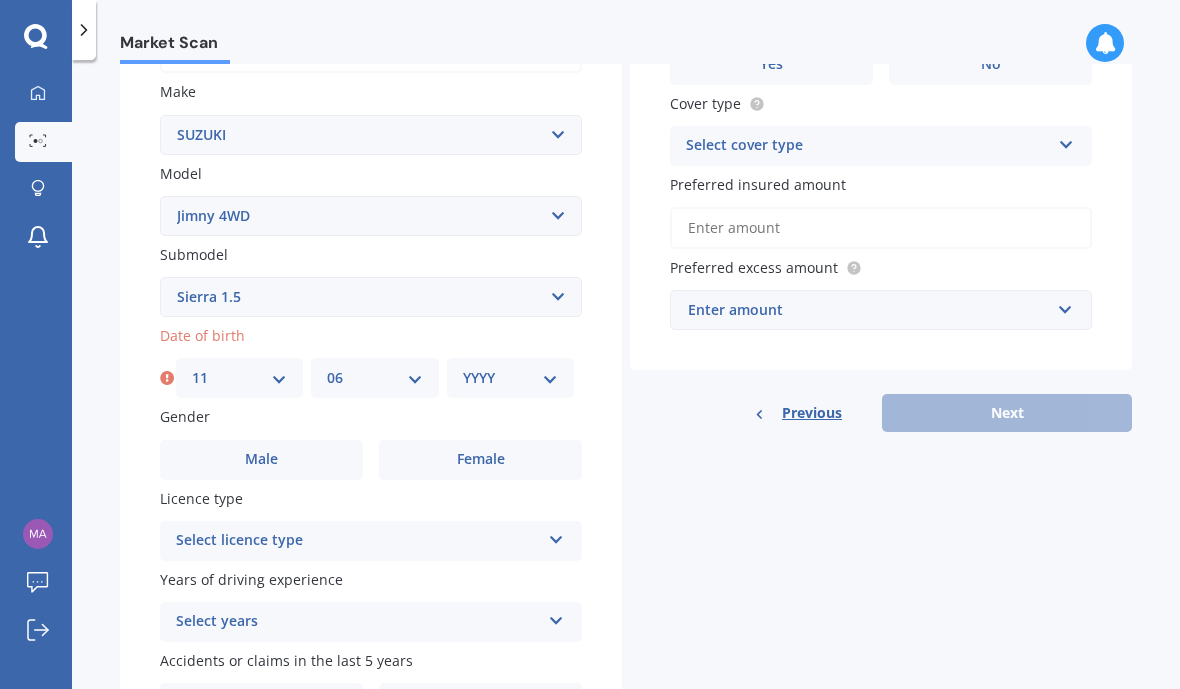 click on "YYYY 2025 2024 2023 2022 2021 2020 2019 2018 2017 2016 2015 2014 2013 2012 2011 2010 2009 2008 2007 2006 2005 2004 2003 2002 2001 2000 1999 1998 1997 1996 1995 1994 1993 1992 1991 1990 1989 1988 1987 1986 1985 1984 1983 1982 1981 1980 1979 1978 1977 1976 1975 1974 1973 1972 1971 1970 1969 1968 1967 1966 1965 1964 1963 1962 1961 1960 1959 1958 1957 1956 1955 1954 1953 1952 1951 1950 1949 1948 1947 1946 1945 1944 1943 1942 1941 1940 1939 1938 1937 1936 1935 1934 1933 1932 1931 1930 1929 1928 1927 1926" at bounding box center [510, 378] 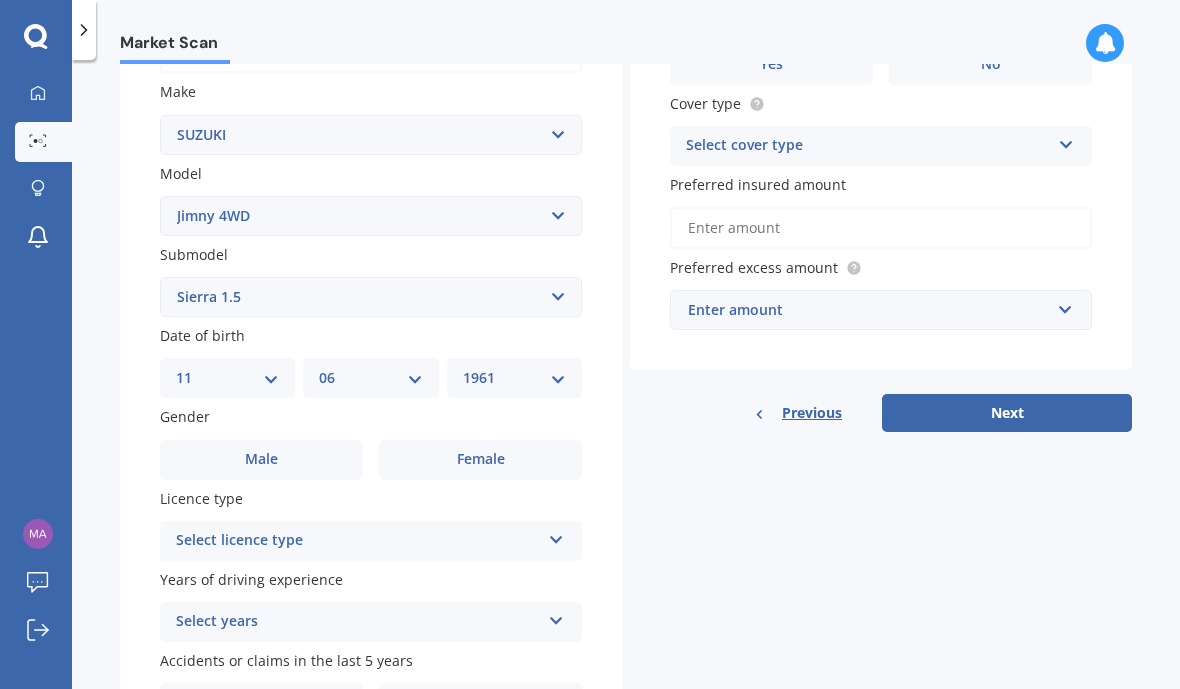 click on "Male" at bounding box center [261, 460] 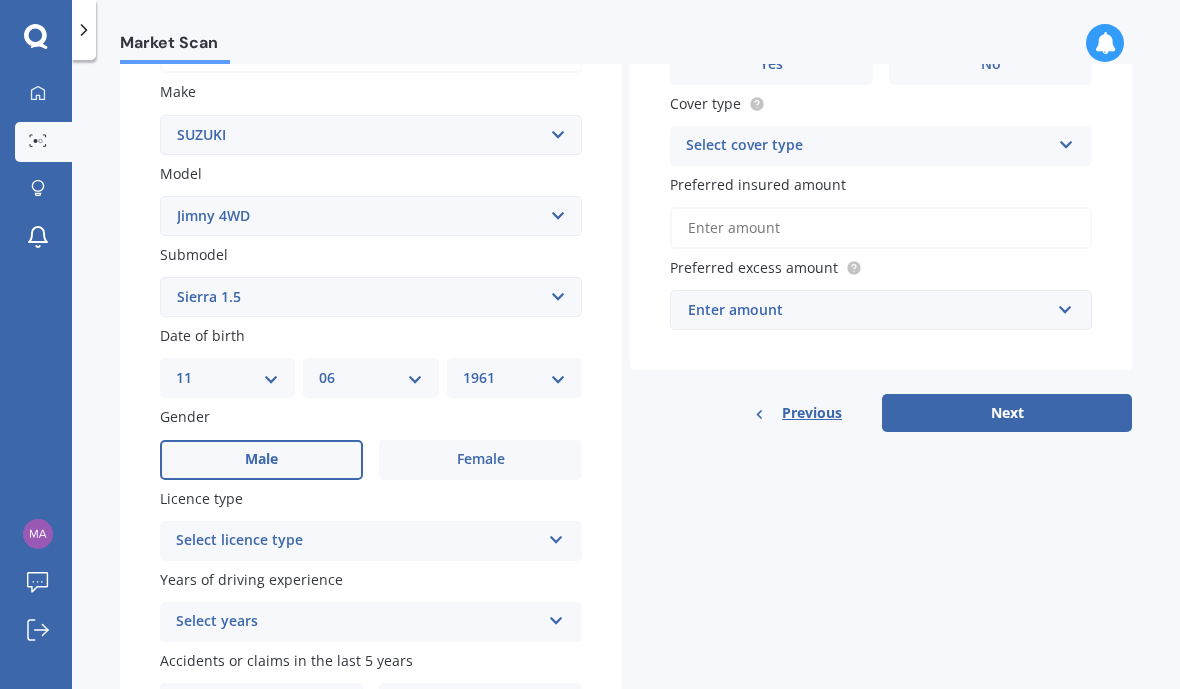click on "Select licence type" at bounding box center (358, 541) 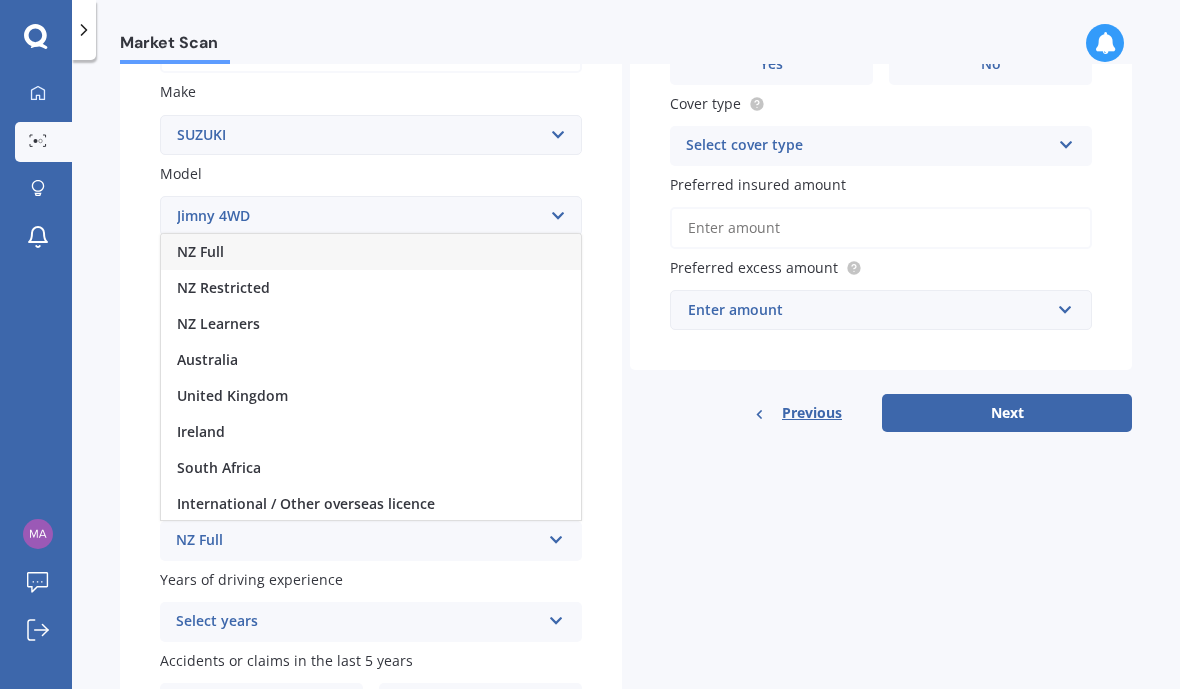 click on "NZ Full" at bounding box center (200, 251) 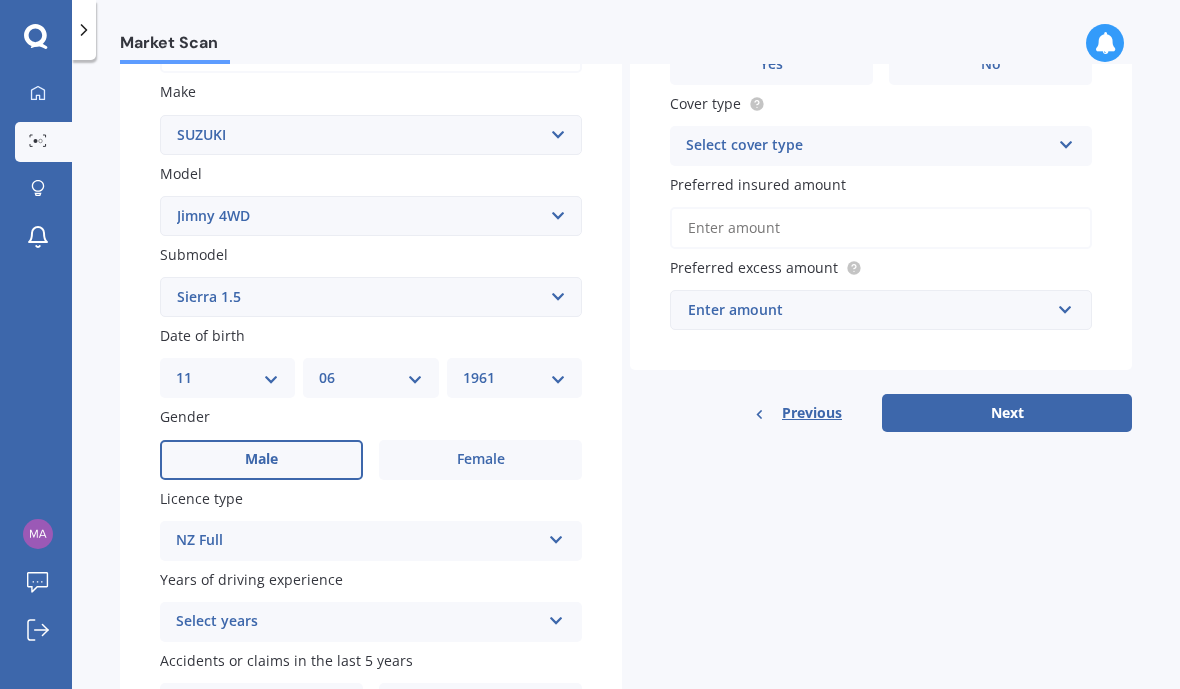 click on "Select years" at bounding box center [358, 622] 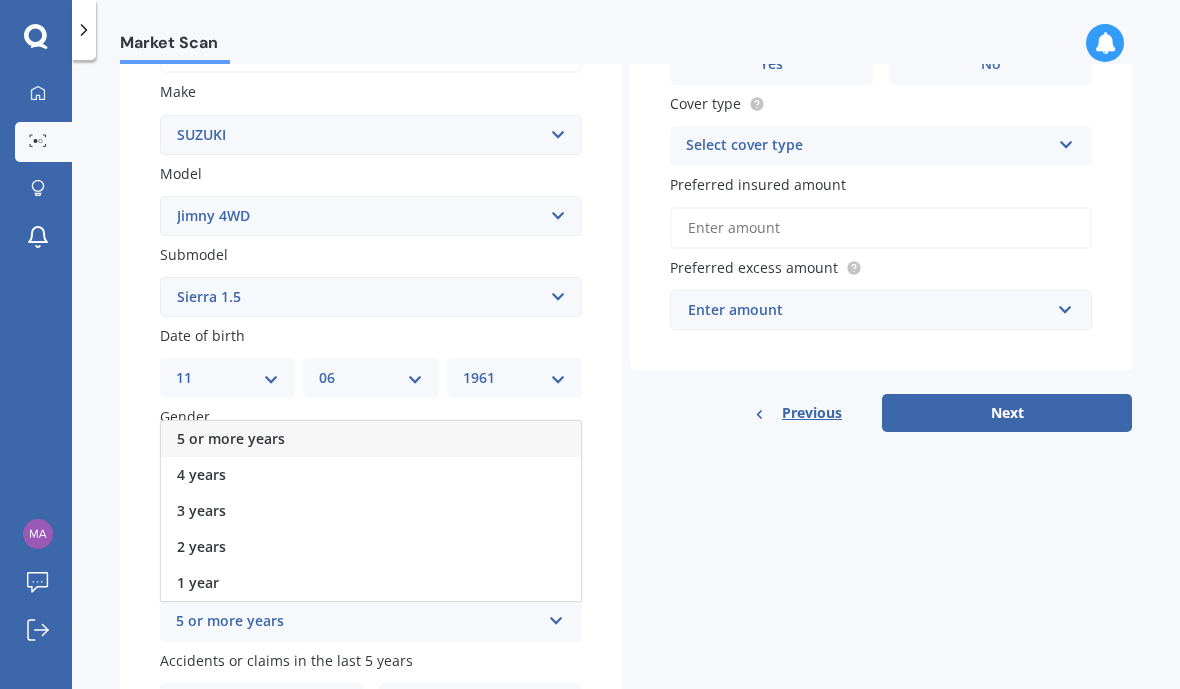 click on "5 or more years" at bounding box center (231, 438) 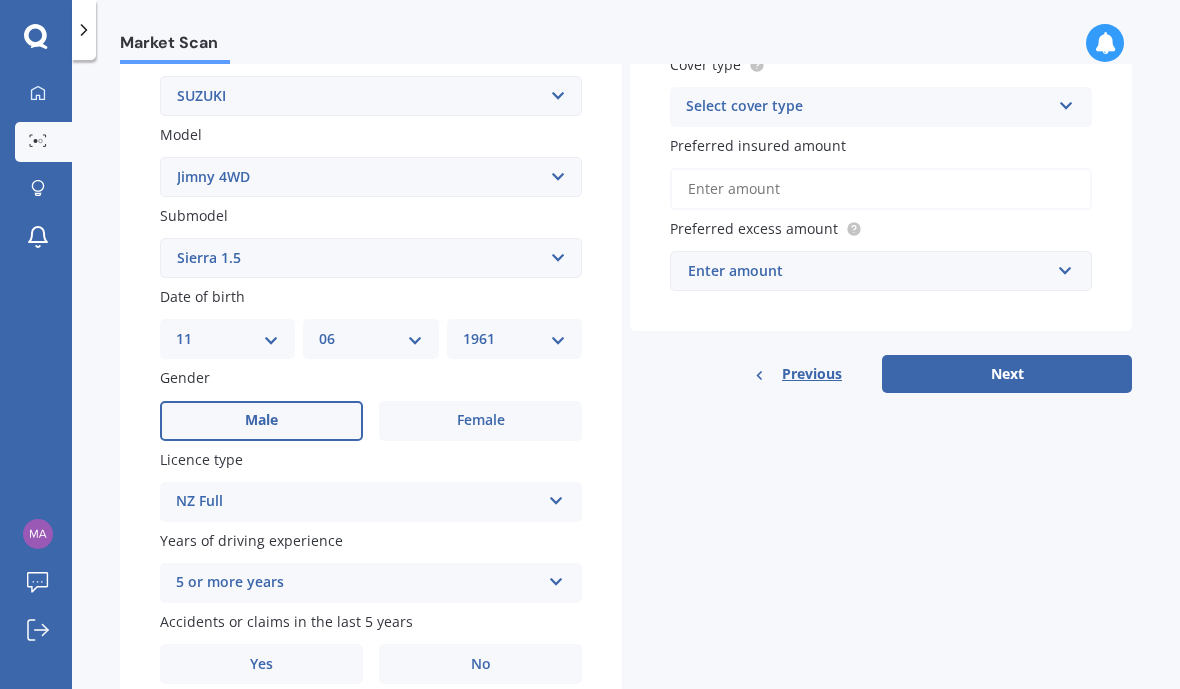 scroll, scrollTop: 398, scrollLeft: 0, axis: vertical 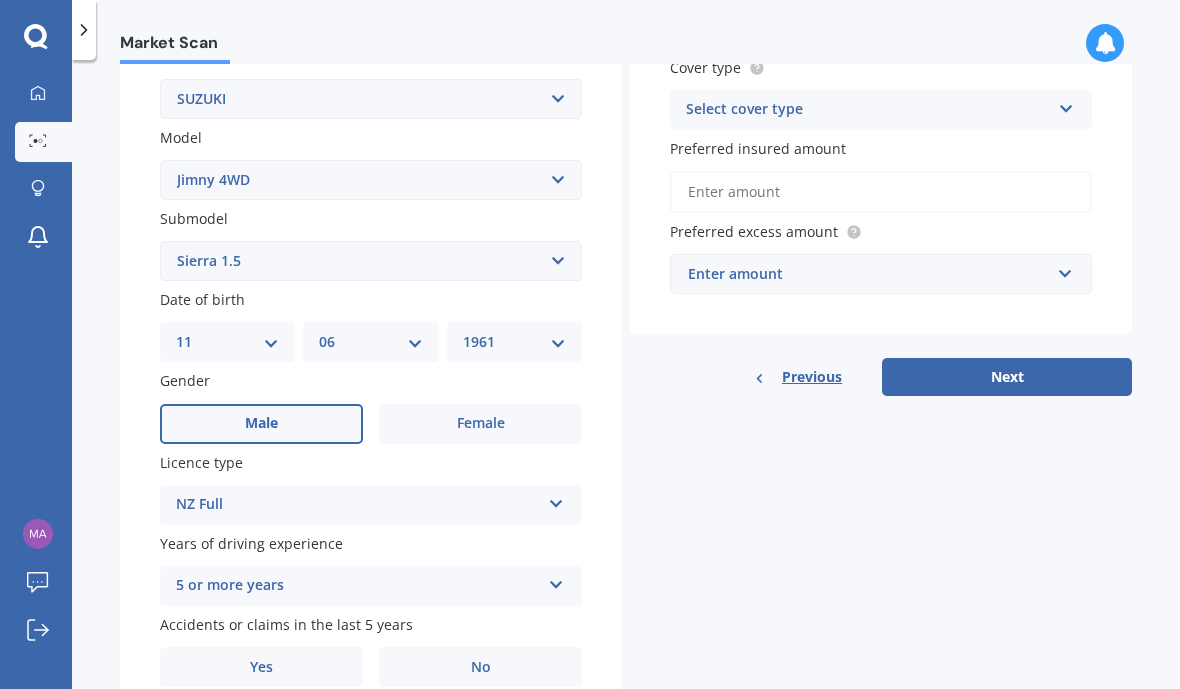 click on "Yes" at bounding box center (261, 423) 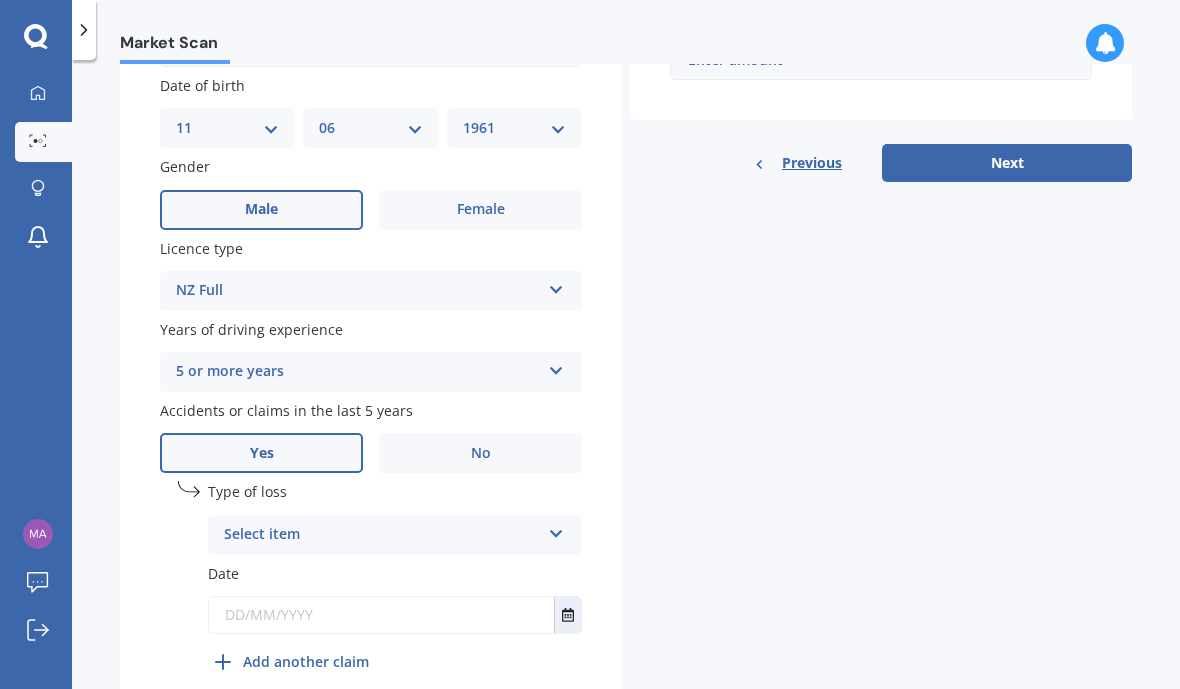 scroll, scrollTop: 611, scrollLeft: 0, axis: vertical 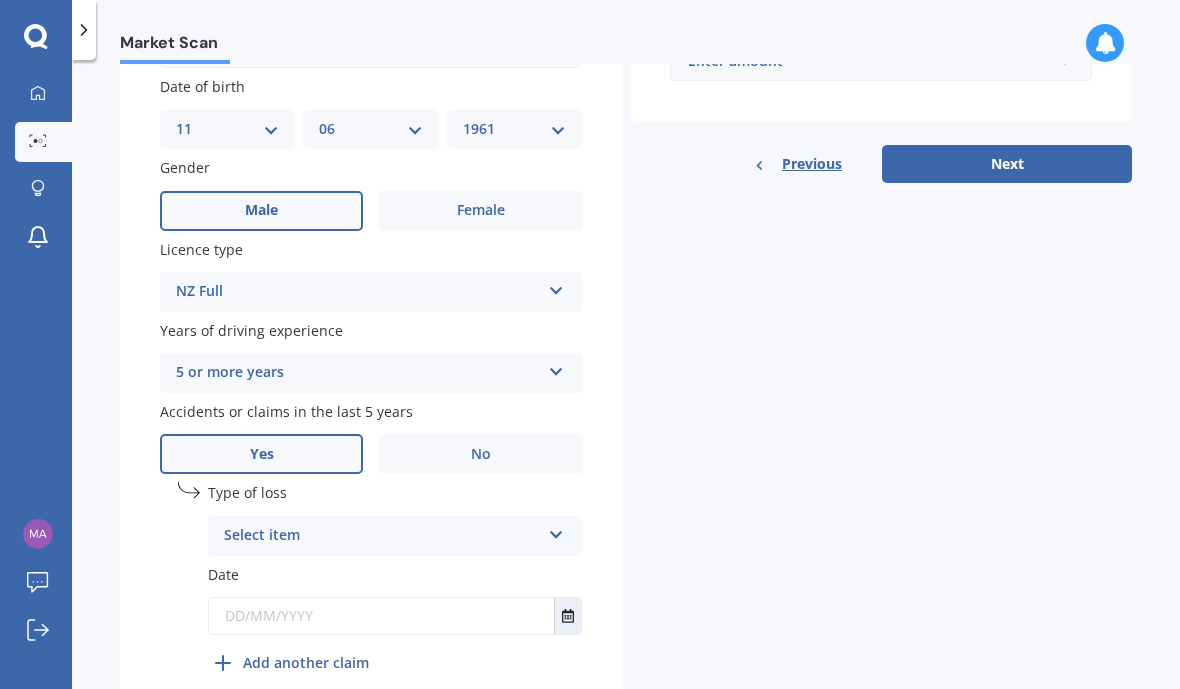 click on "Select item" at bounding box center (382, 536) 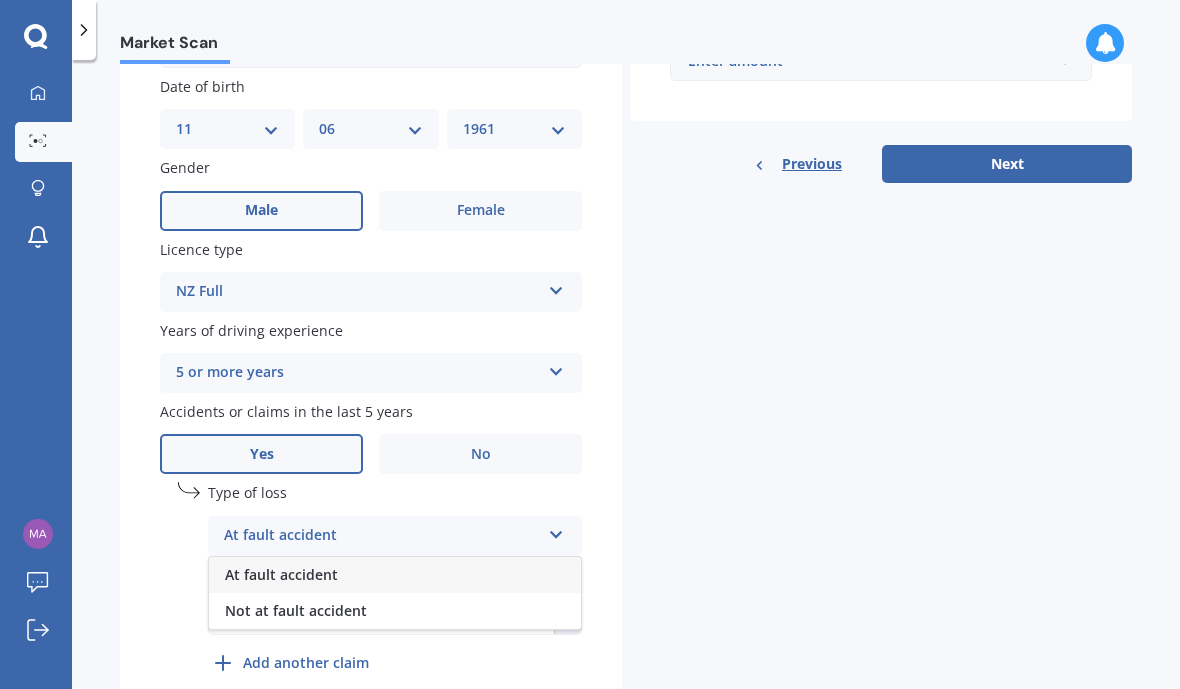 click on "Not at fault accident" at bounding box center [281, 574] 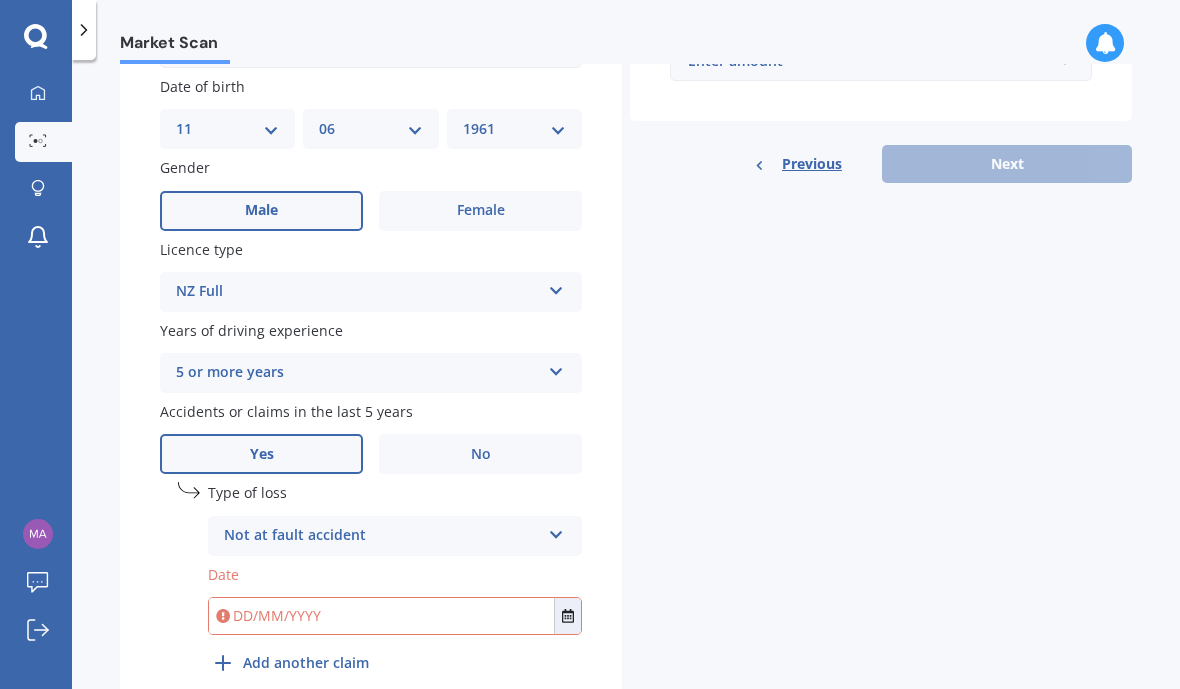 click at bounding box center [381, 616] 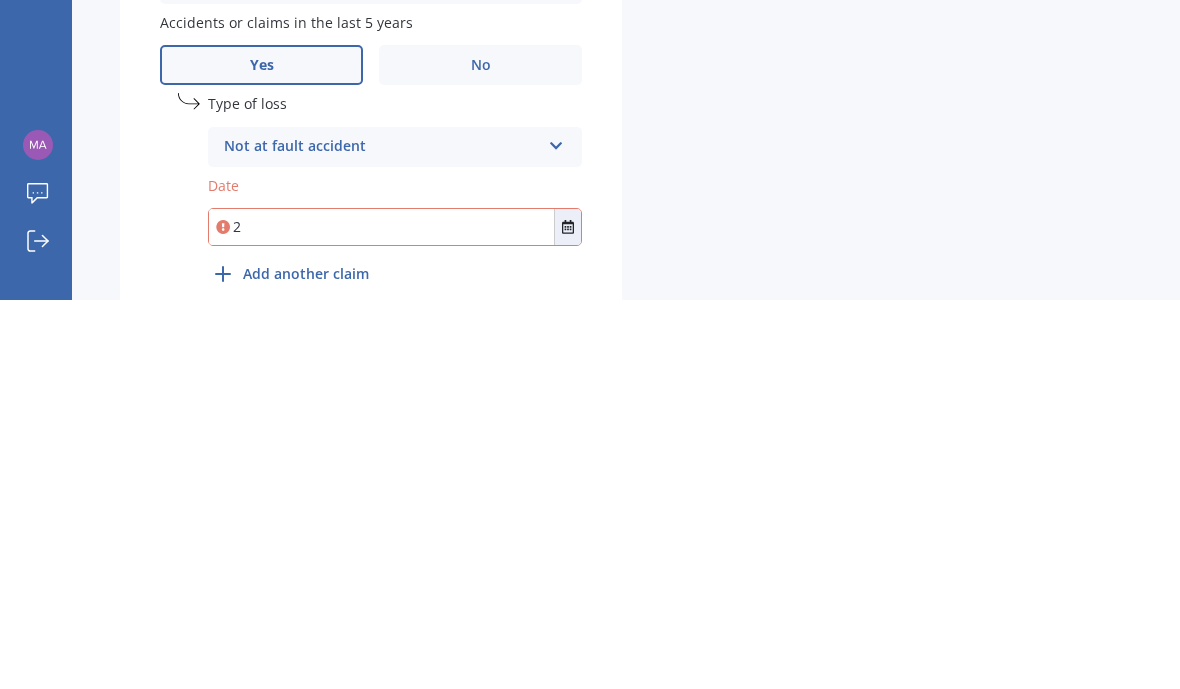 click at bounding box center (567, 616) 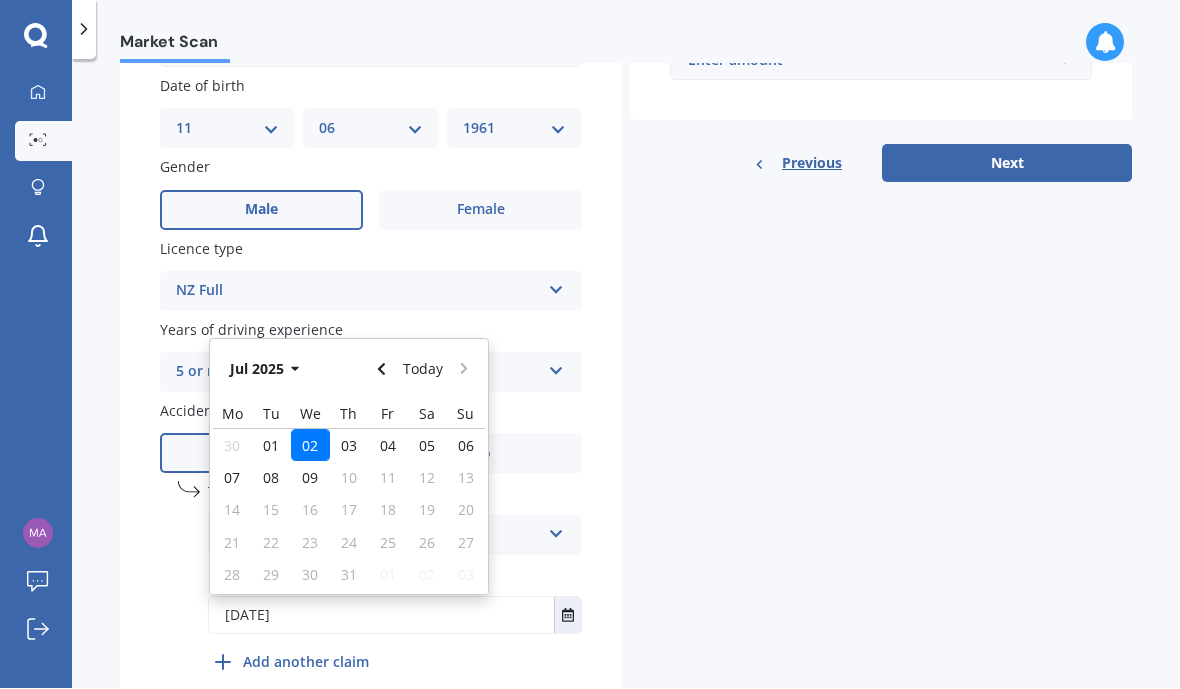 click on "Jul 2025" at bounding box center [268, 369] 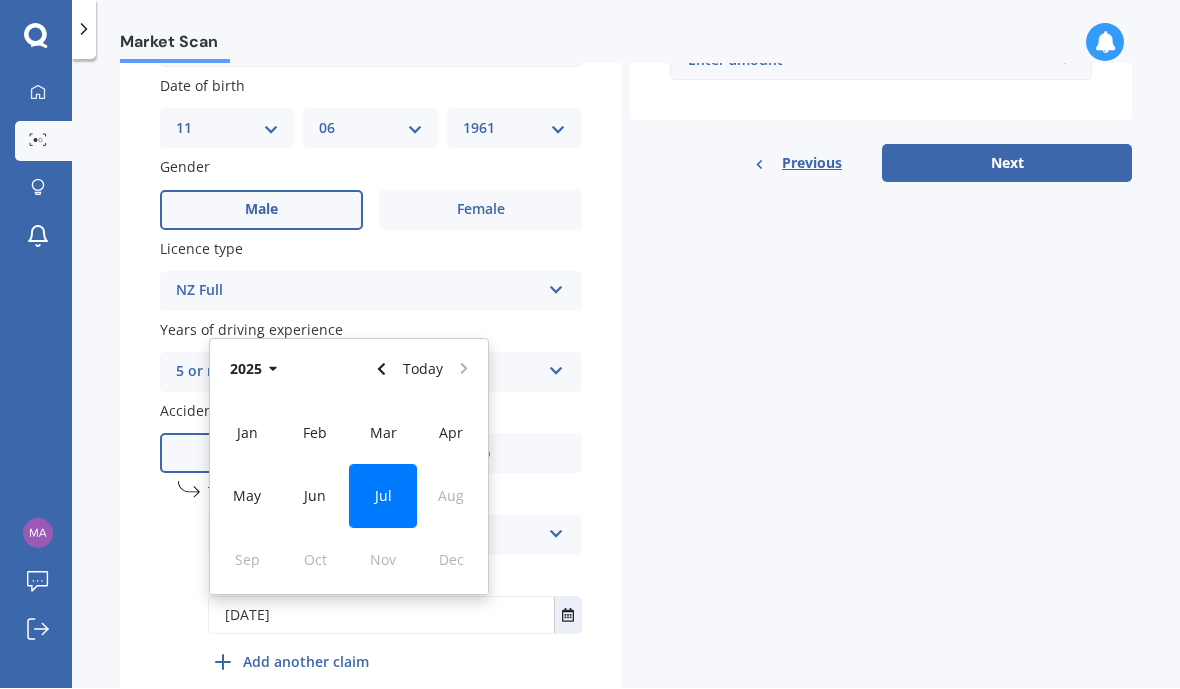 click on "2025" at bounding box center (257, 369) 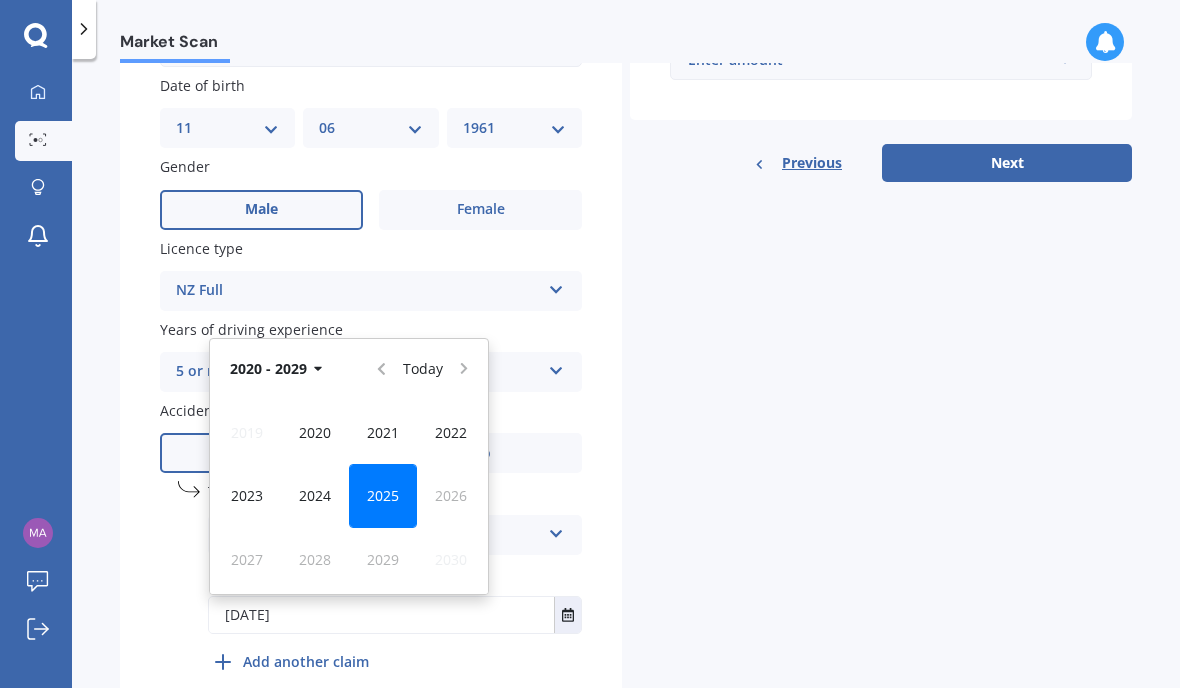 click on "Today" at bounding box center (423, 369) 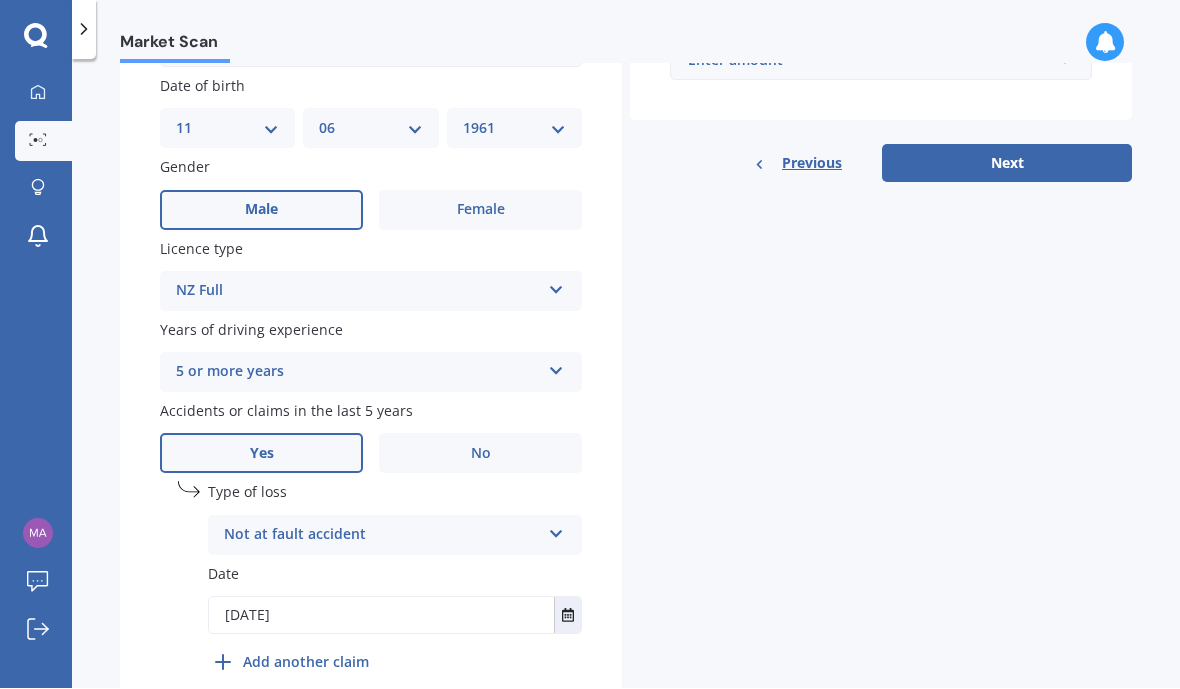 click on "[DATE]" at bounding box center [381, 616] 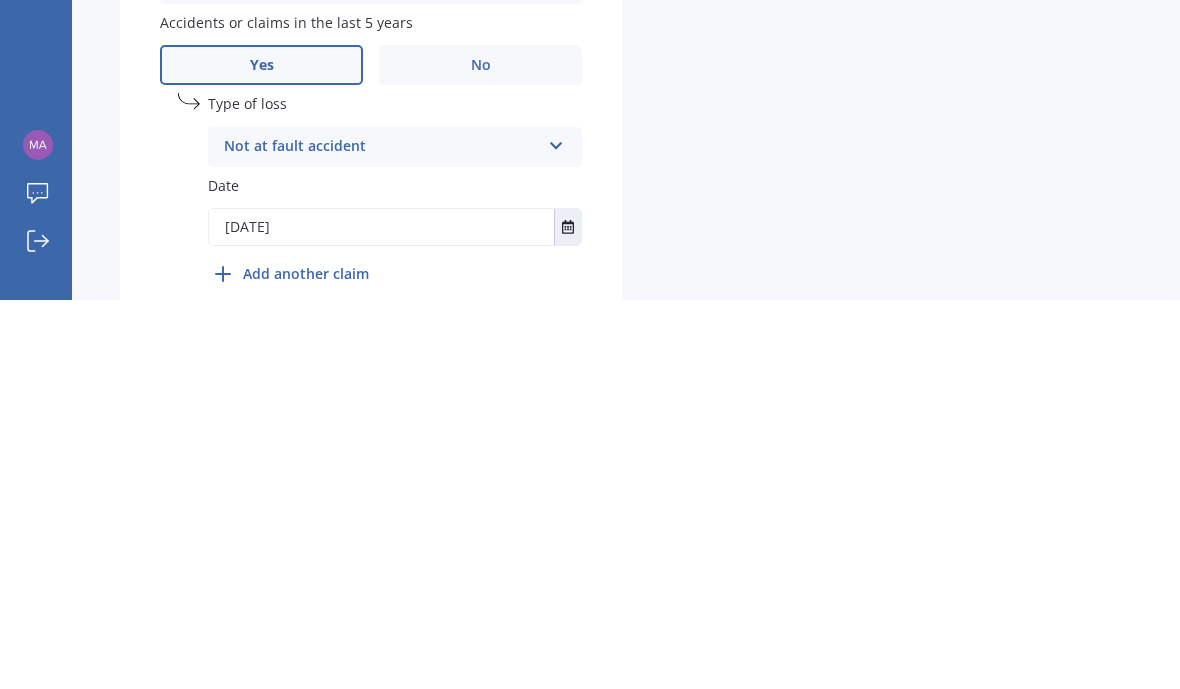 type on "[DATE]" 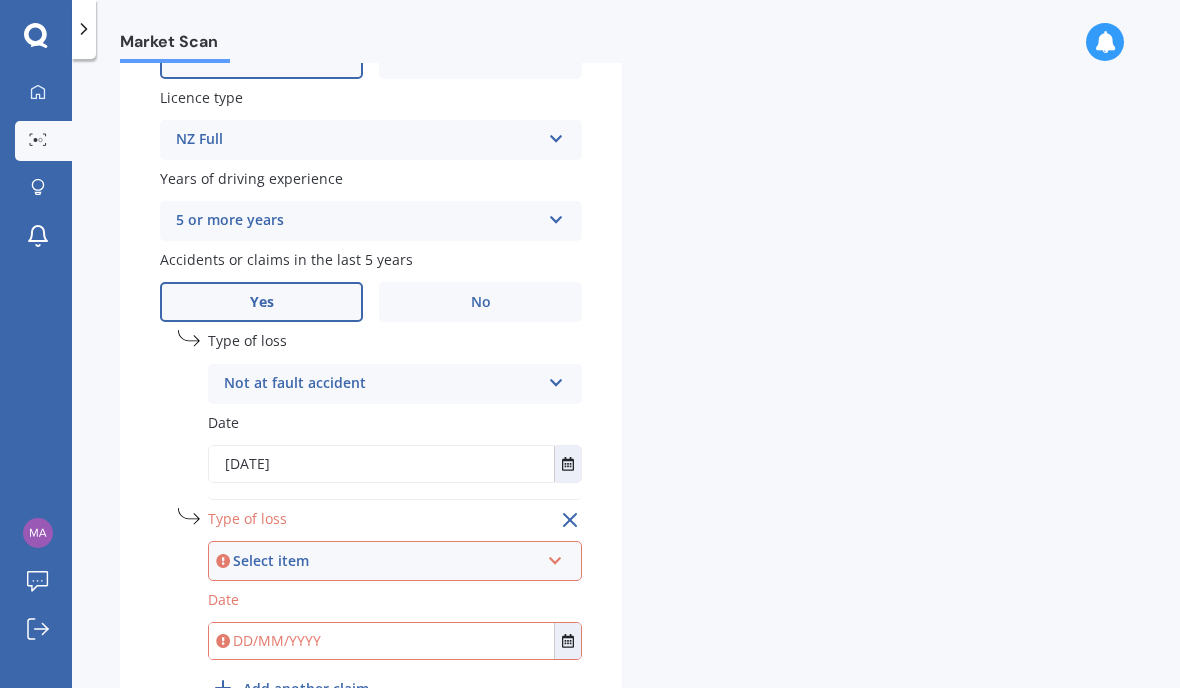 scroll, scrollTop: 768, scrollLeft: 0, axis: vertical 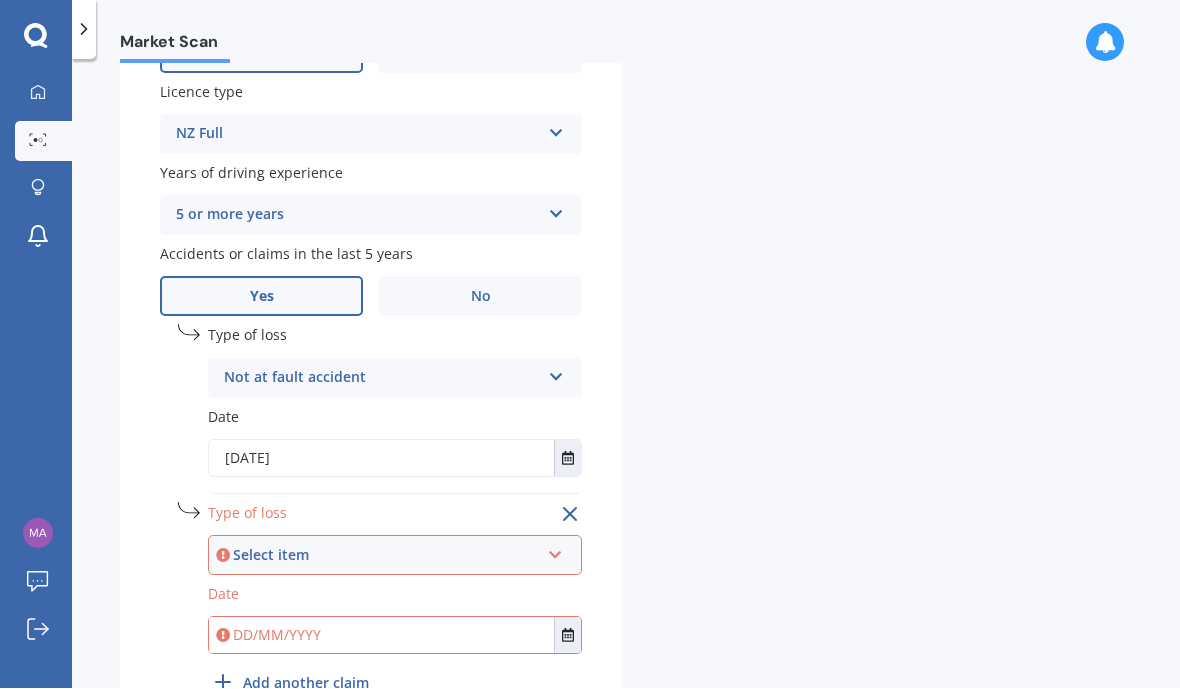 click on "Select item" at bounding box center [386, 556] 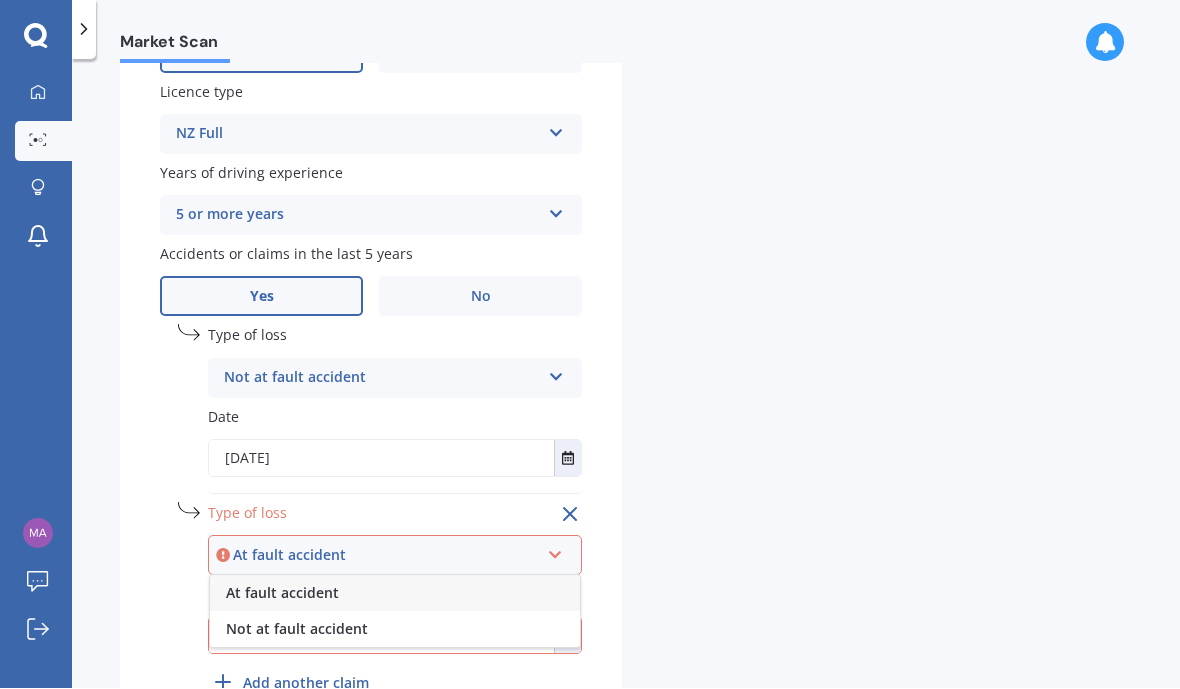 click on "Not at fault accident" at bounding box center (282, 593) 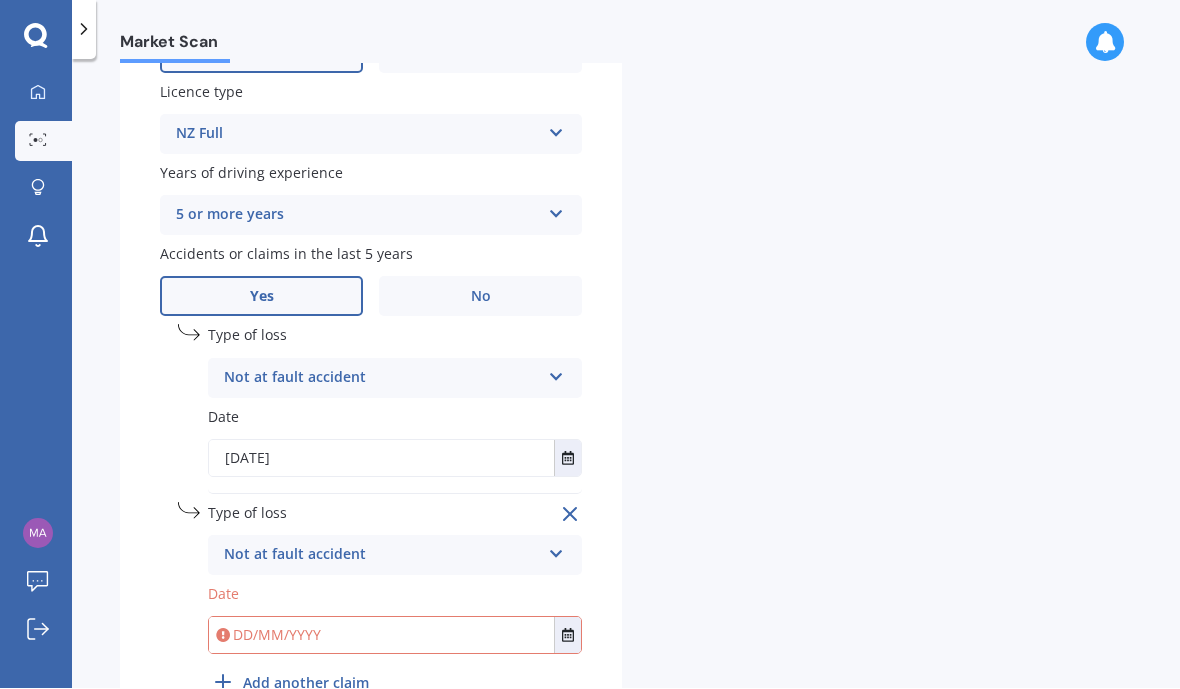 click at bounding box center (381, 636) 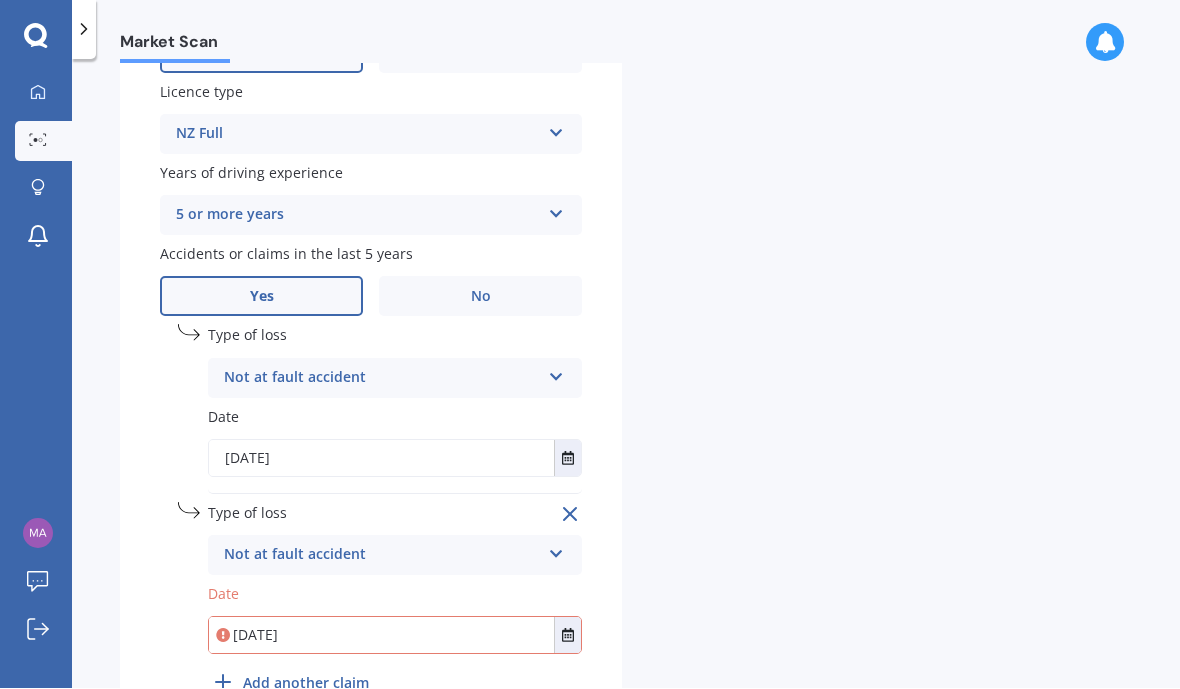 type on "[DATE]" 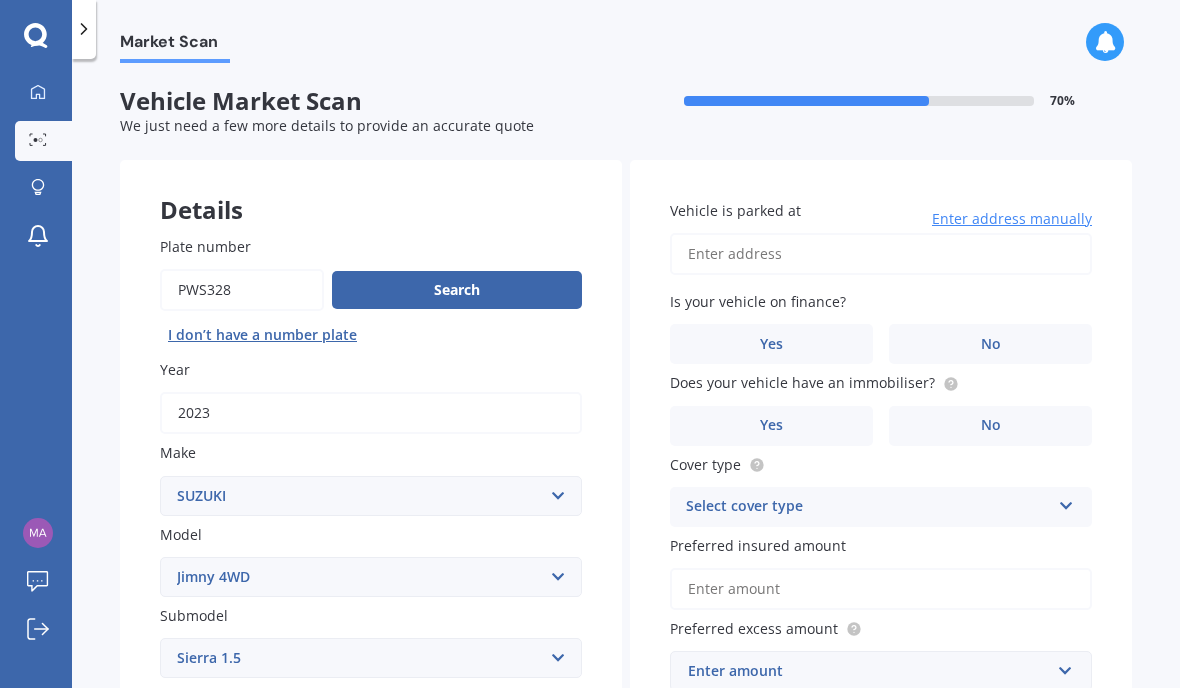 scroll, scrollTop: 0, scrollLeft: 0, axis: both 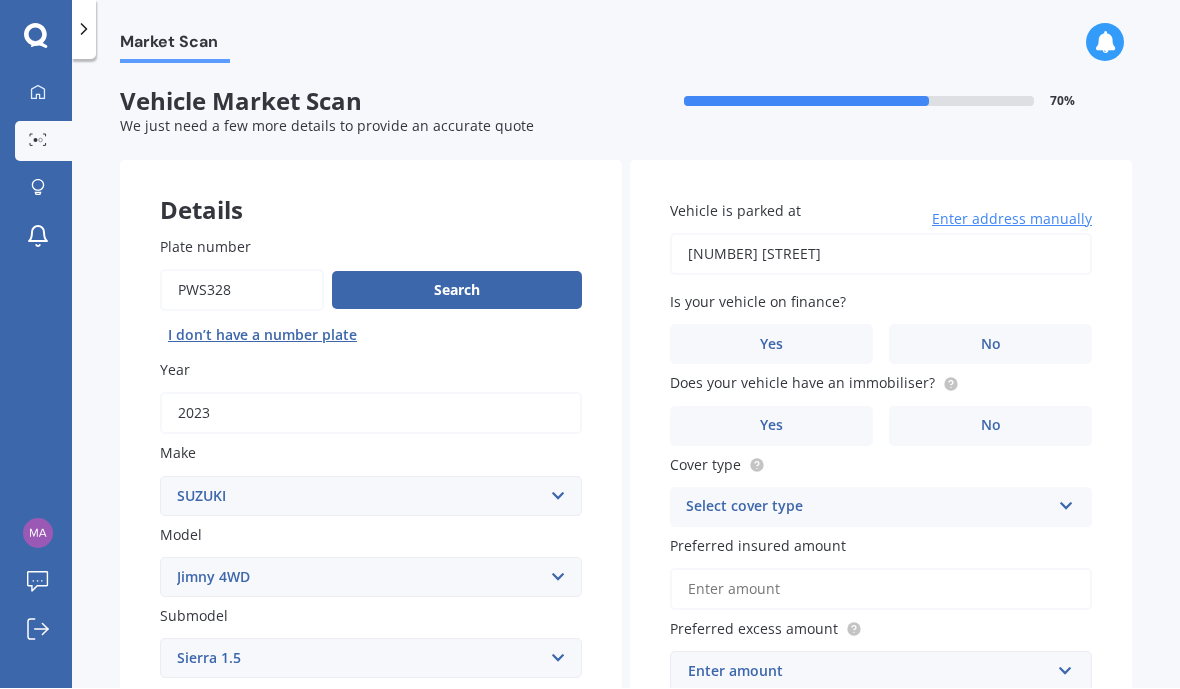 click on "[NUMBER] [STREET]" at bounding box center [881, 255] 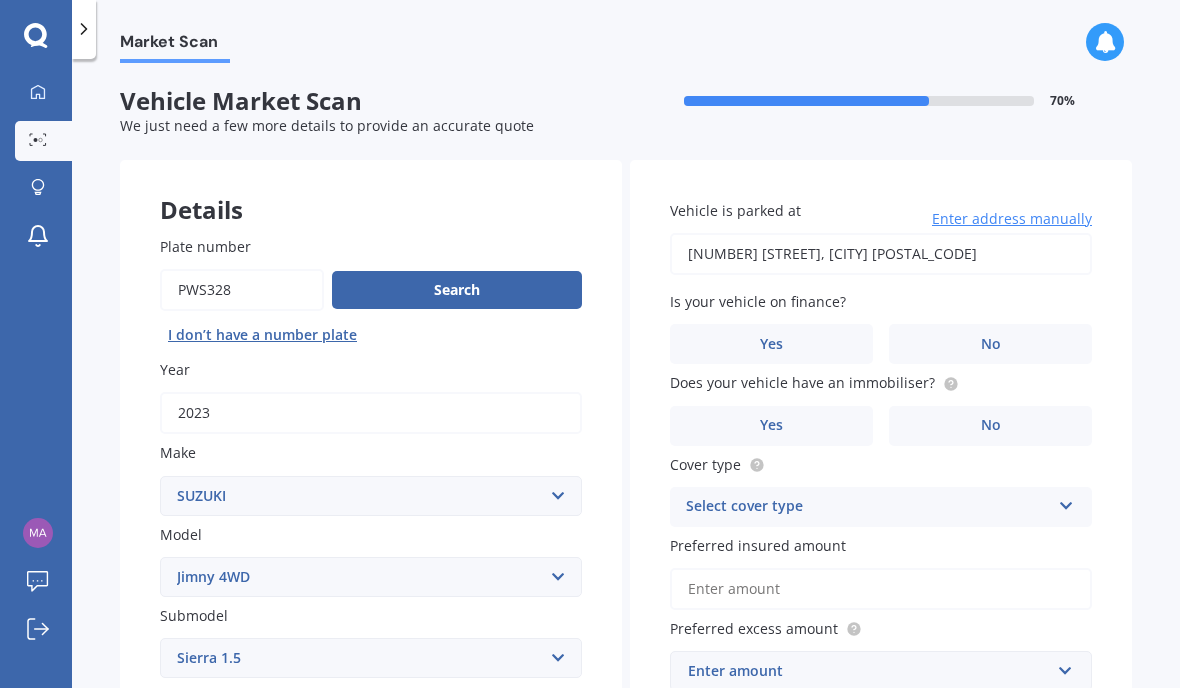 click on "No" at bounding box center [480, 822] 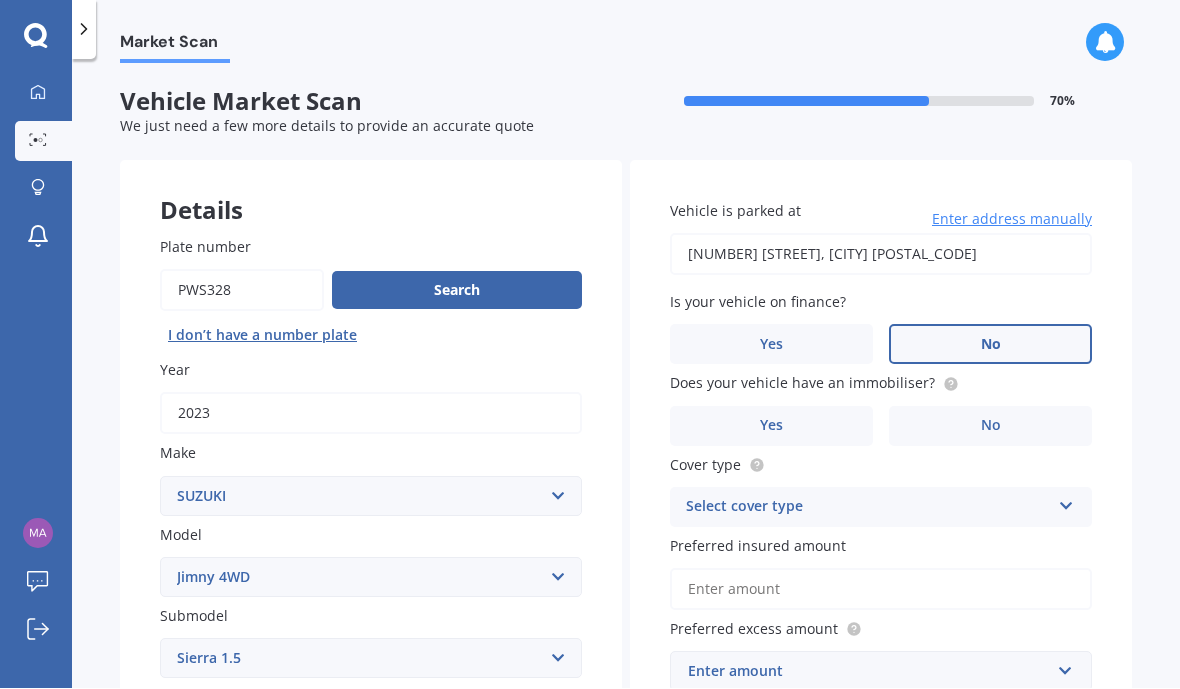 click on "No" at bounding box center (480, 822) 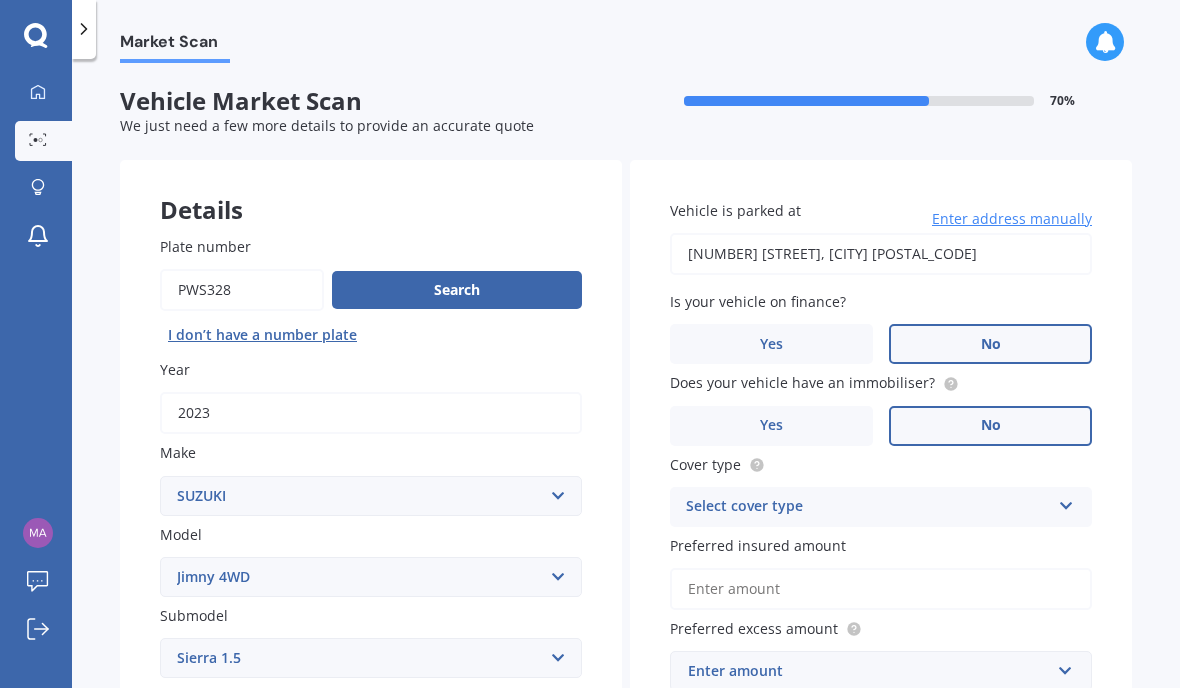 click on "Select cover type" at bounding box center (868, 508) 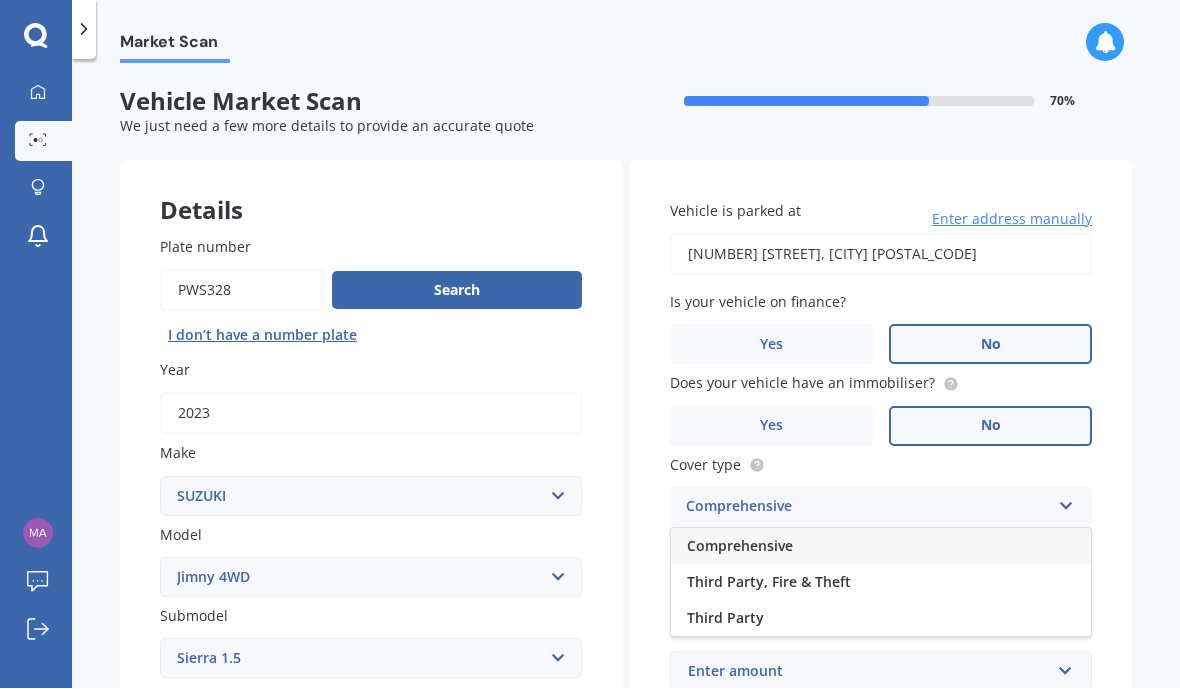 click on "Comprehensive" at bounding box center (881, 547) 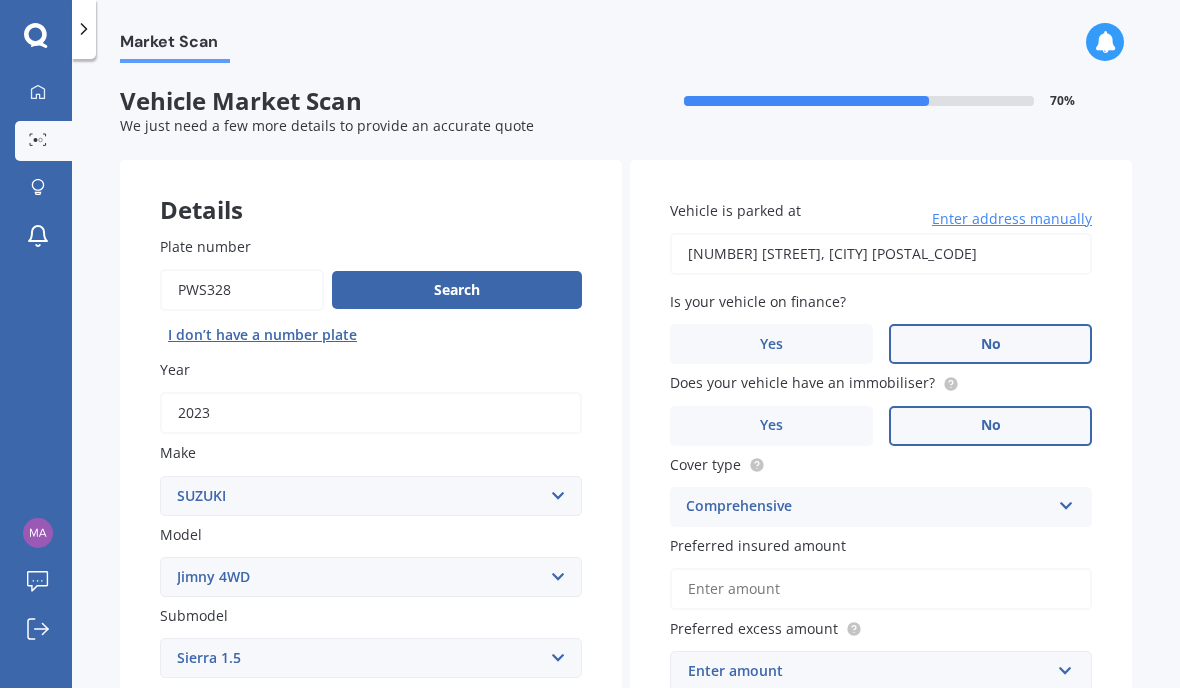click on "Preferred insured amount" at bounding box center [881, 590] 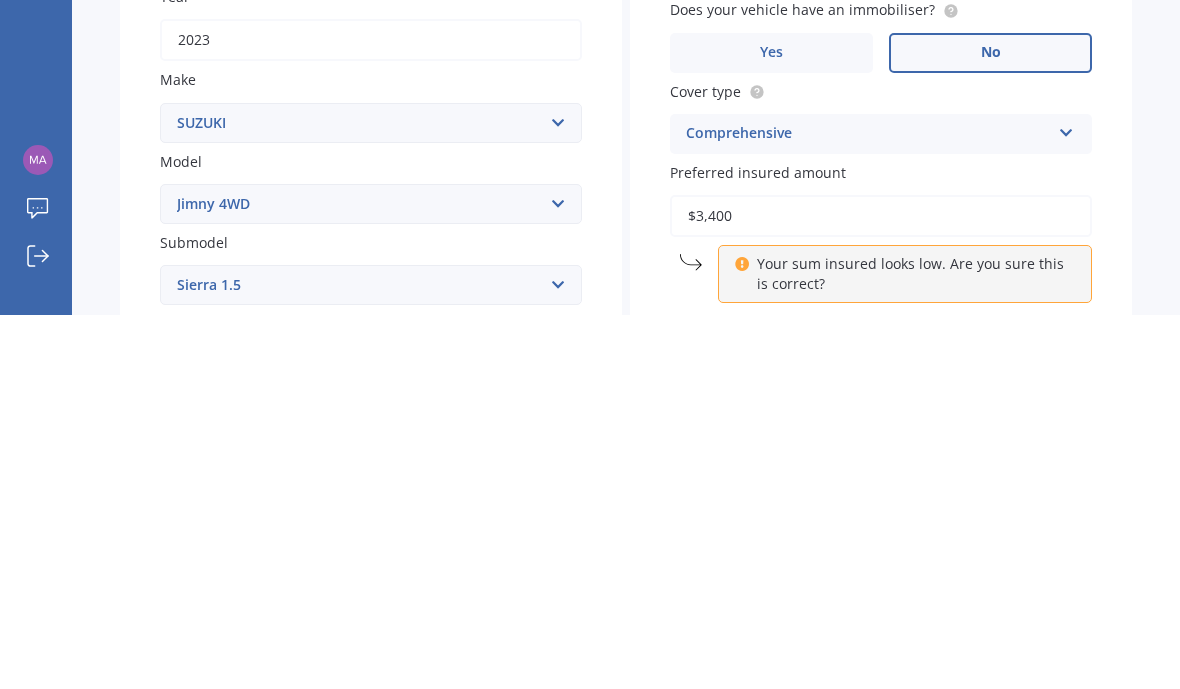 type on "$34,000" 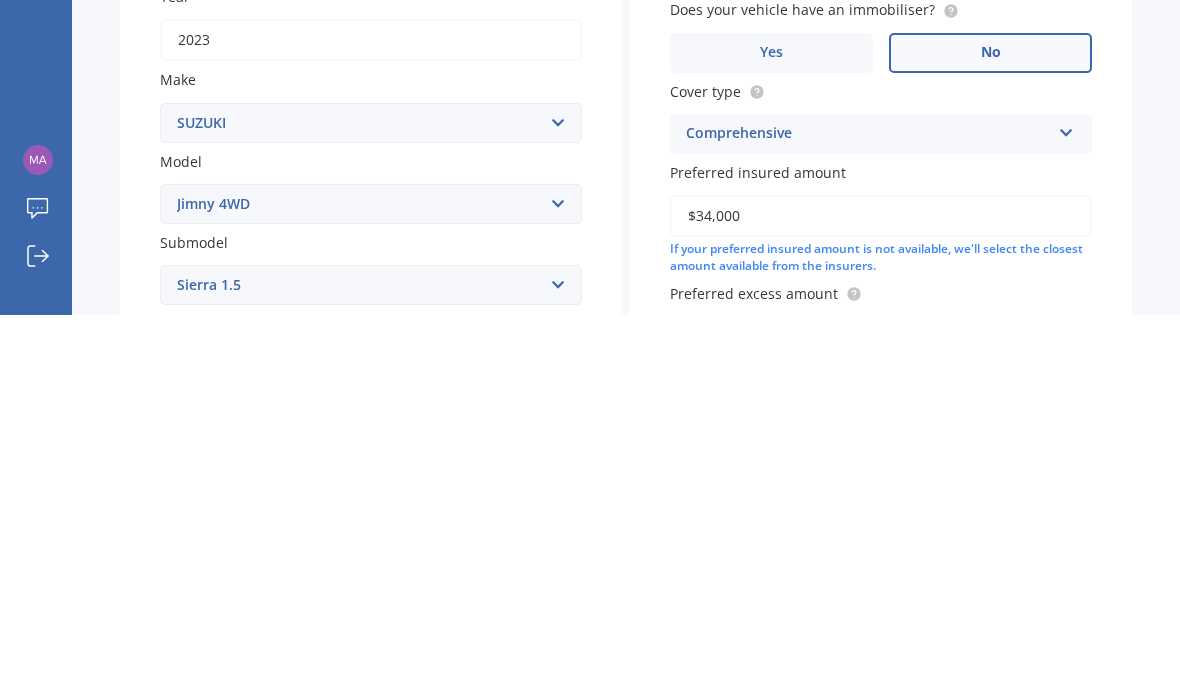 click on "Preferred excess amount" at bounding box center [754, 667] 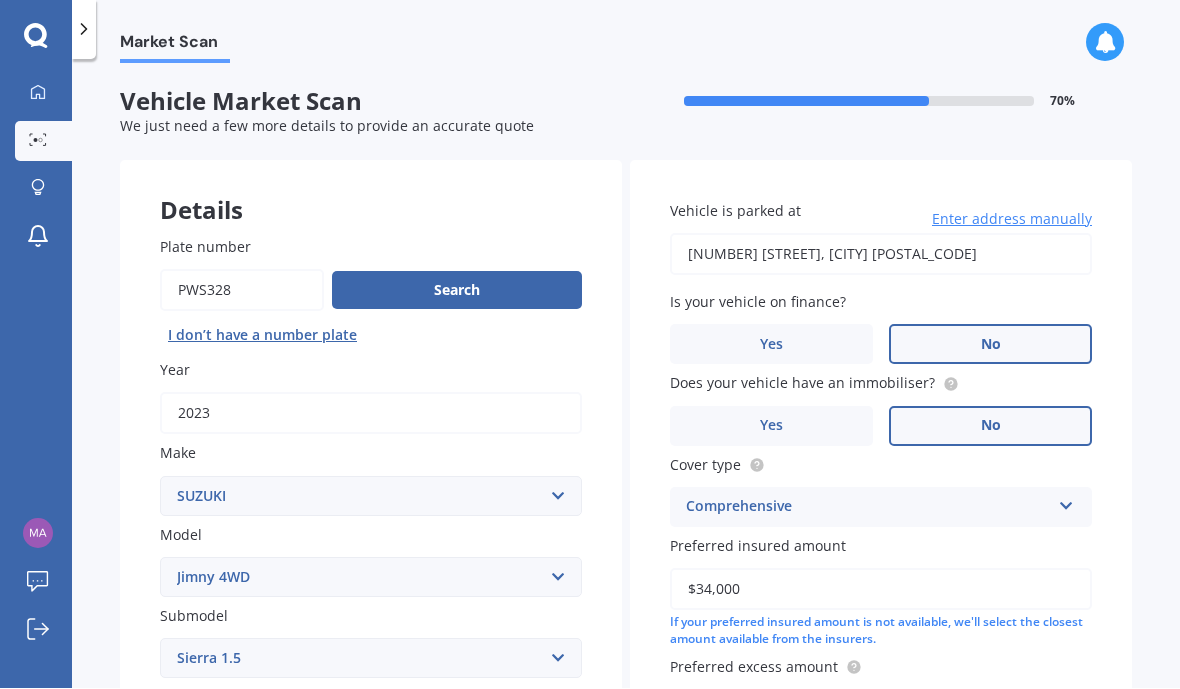 click at bounding box center [874, 710] 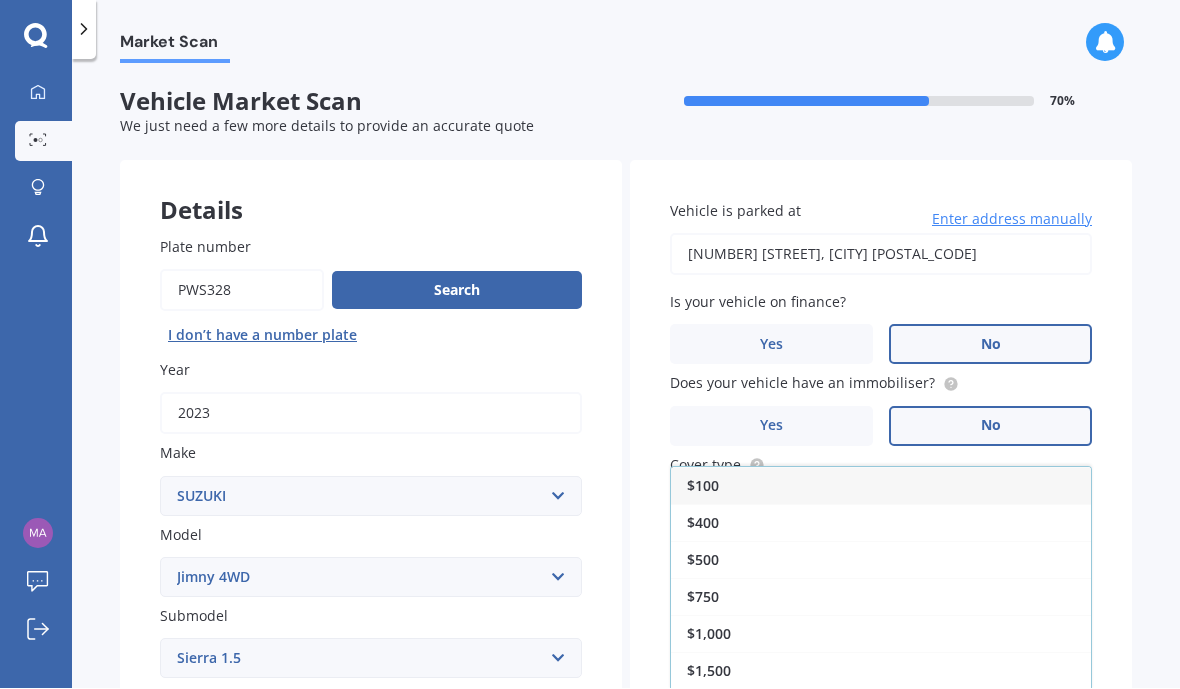 scroll, scrollTop: 74, scrollLeft: 0, axis: vertical 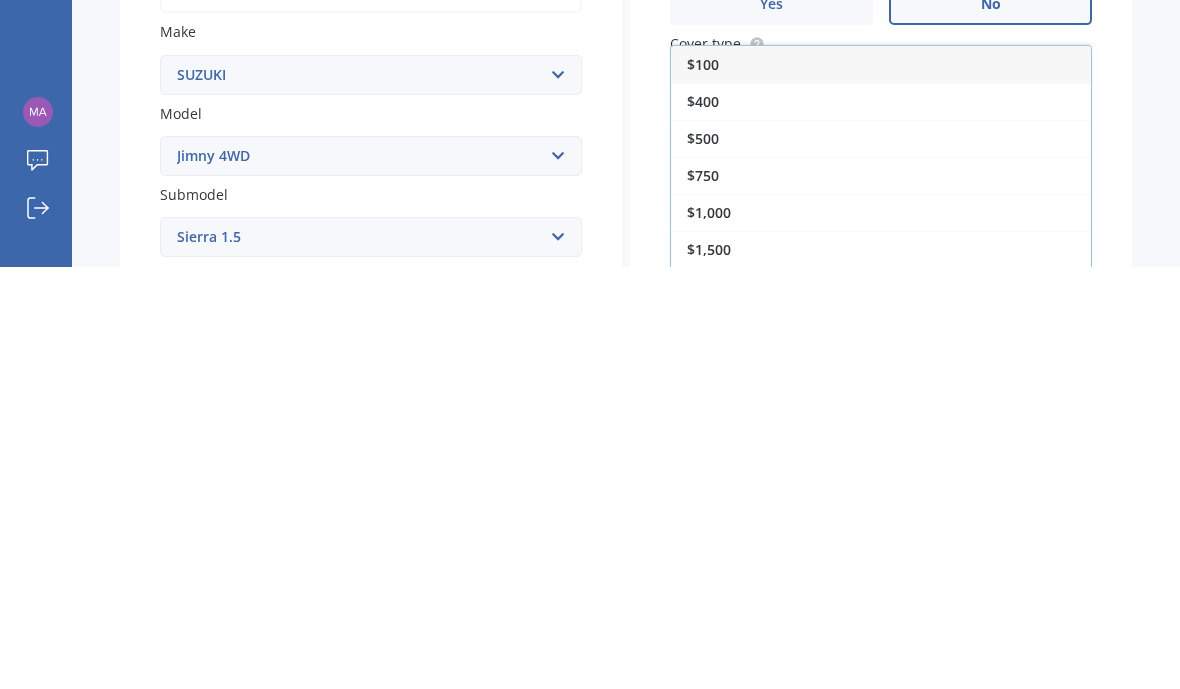 click on "$1,000" at bounding box center [881, 634] 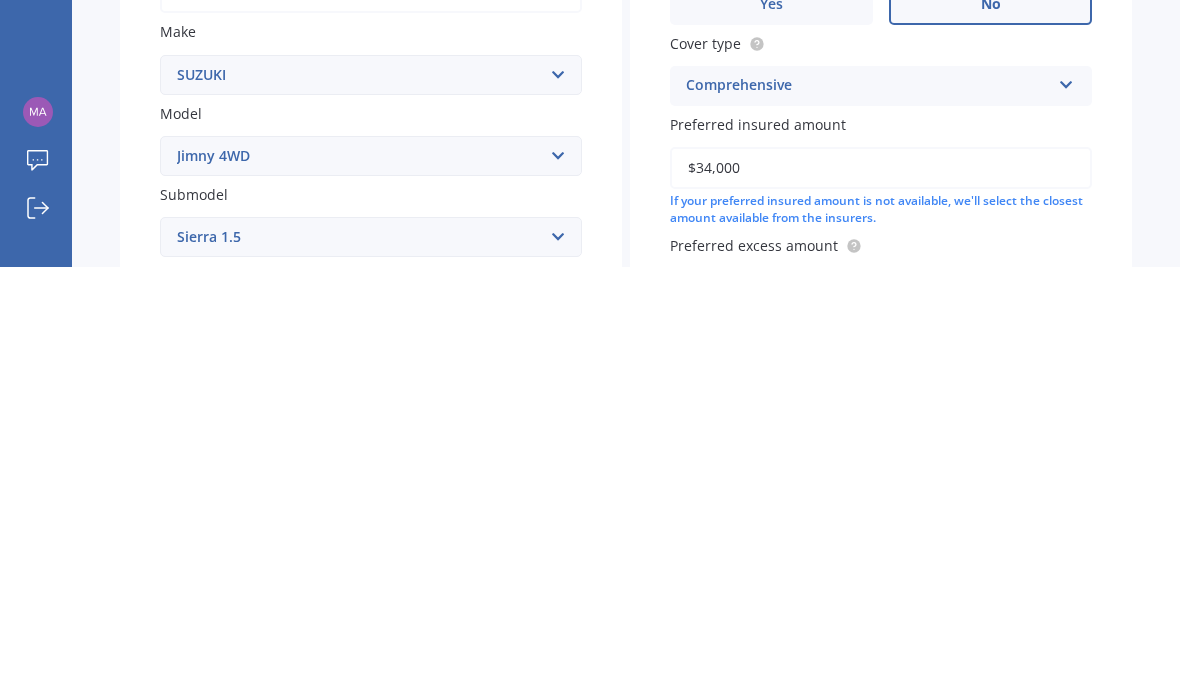 scroll, scrollTop: 73, scrollLeft: 0, axis: vertical 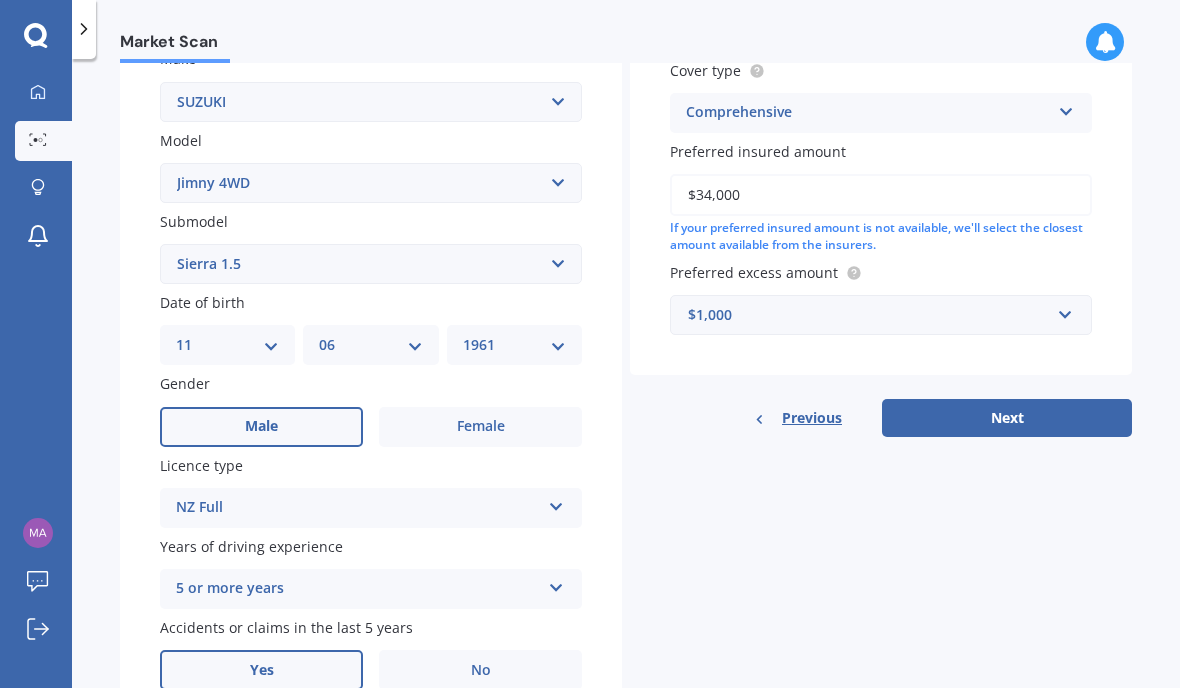 click on "Next" at bounding box center (1007, 419) 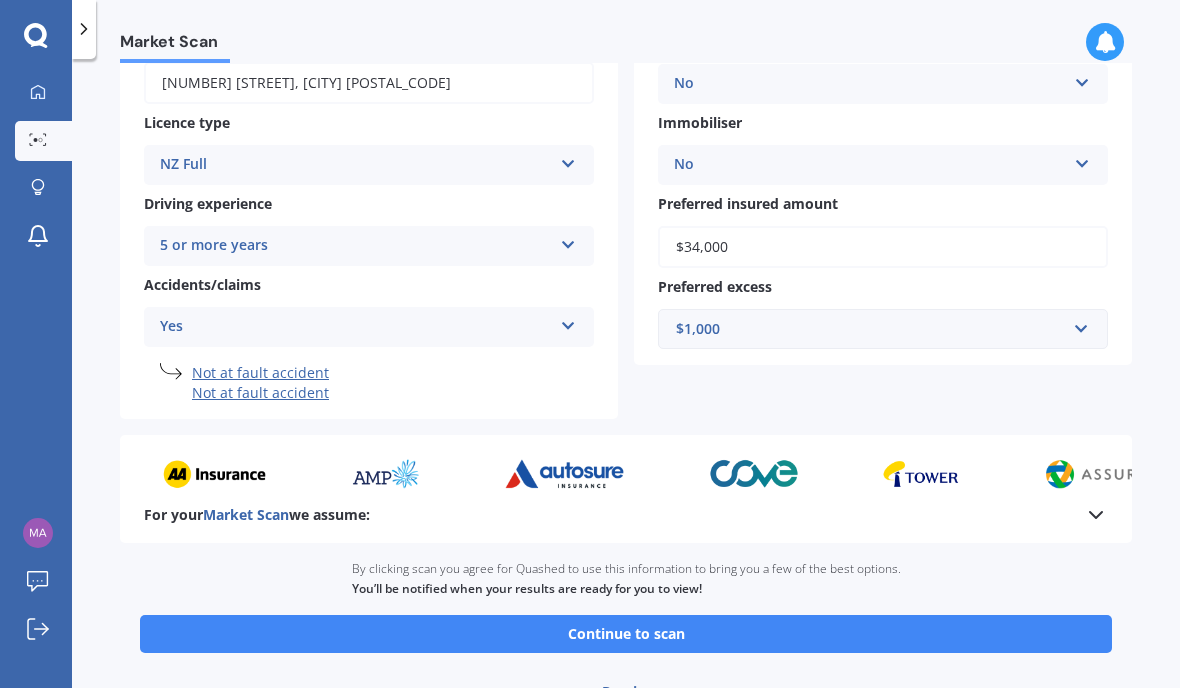 scroll, scrollTop: 309, scrollLeft: 0, axis: vertical 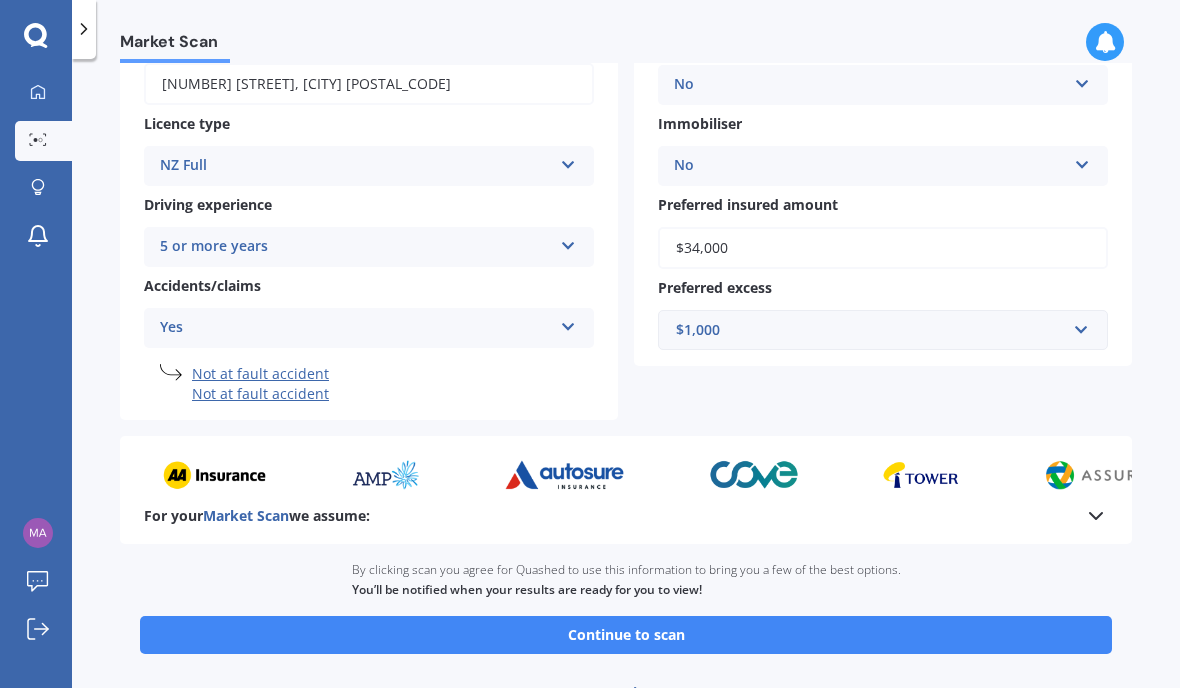 click on "Continue to scan" at bounding box center [626, 636] 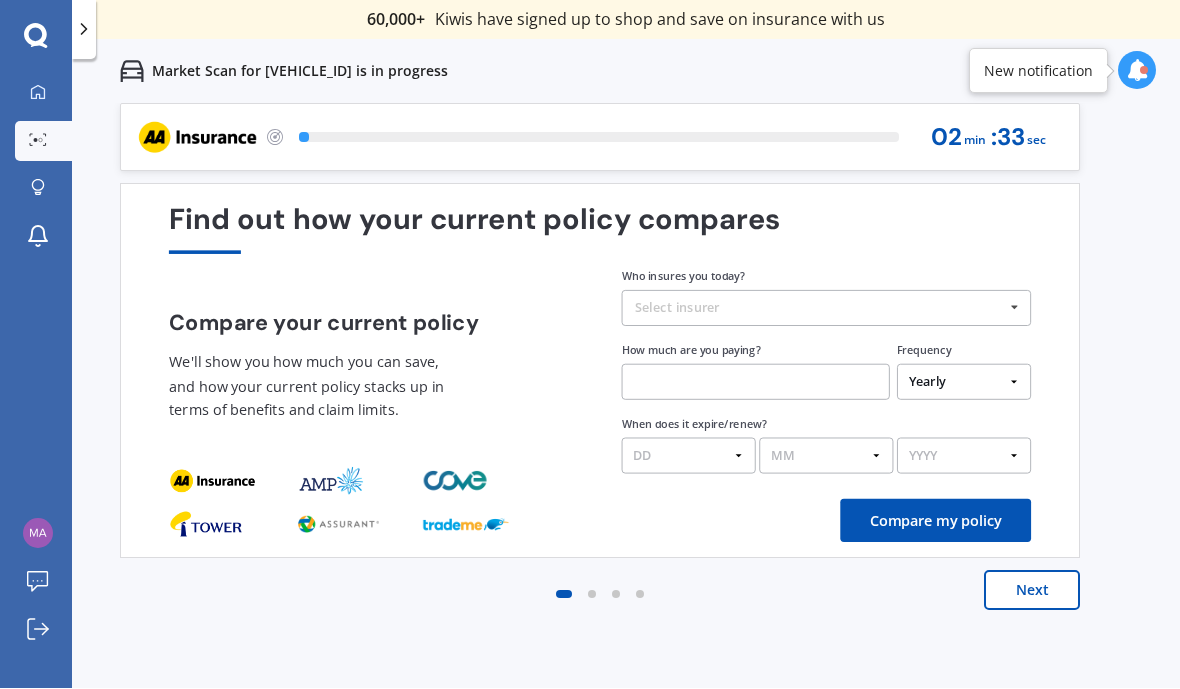scroll, scrollTop: 0, scrollLeft: 0, axis: both 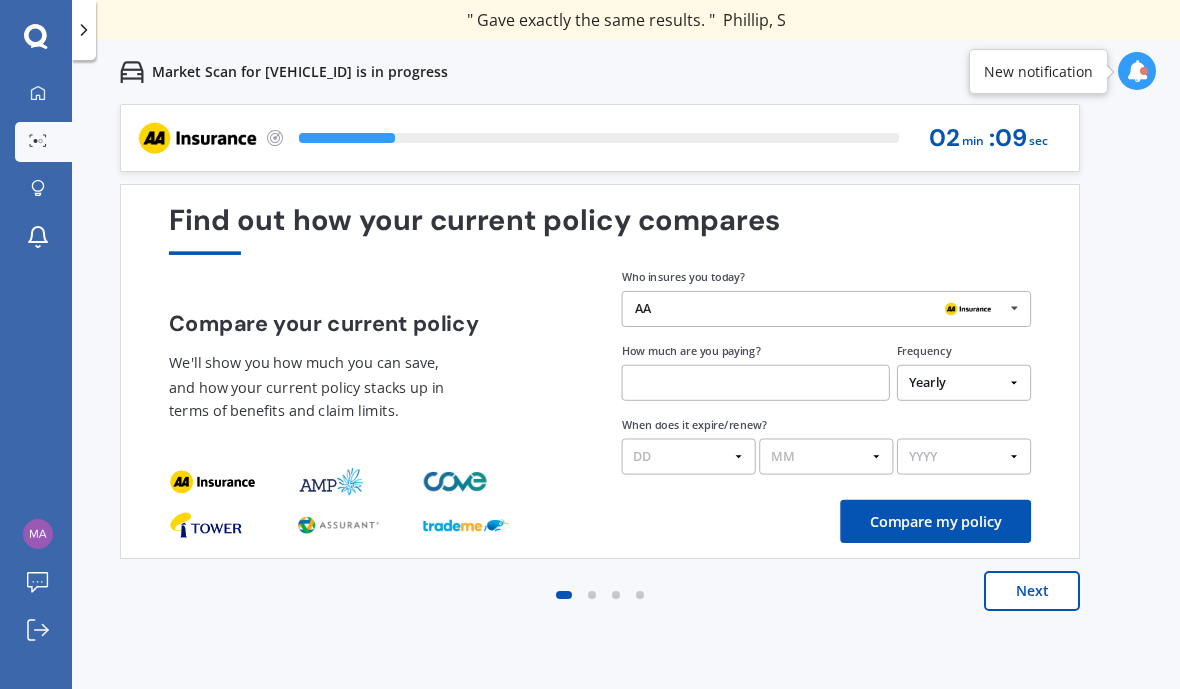 click on "Next" at bounding box center [1032, 591] 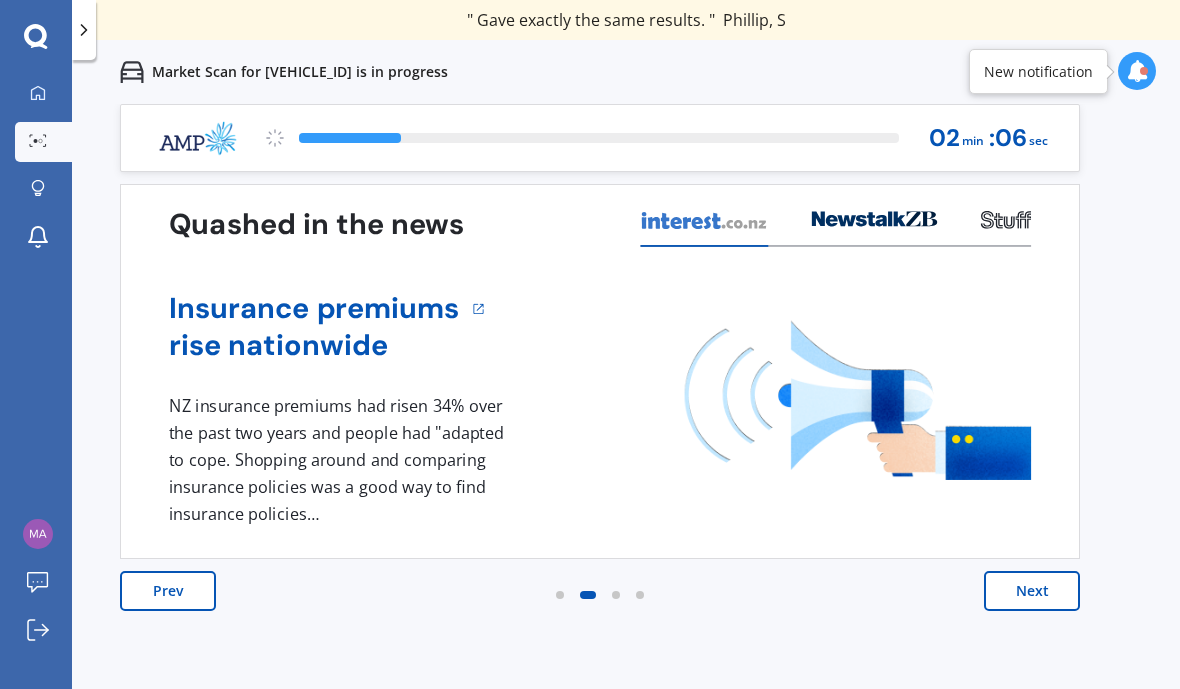 click on "Prev" at bounding box center (168, 591) 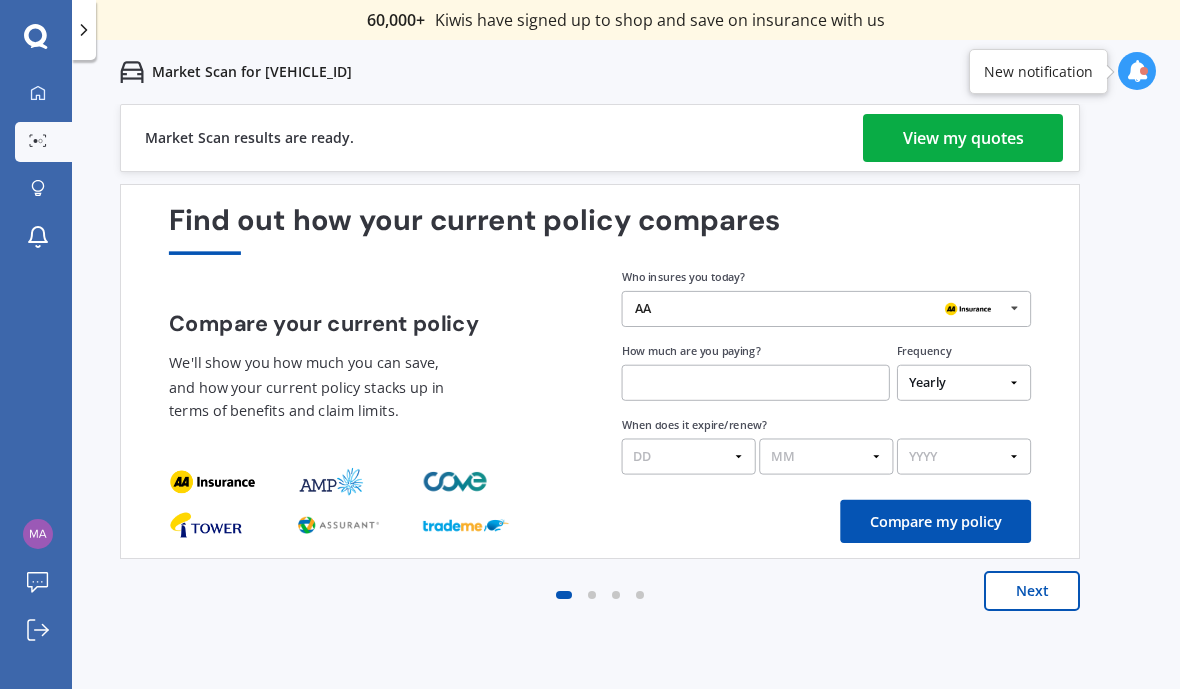 click at bounding box center [756, 383] 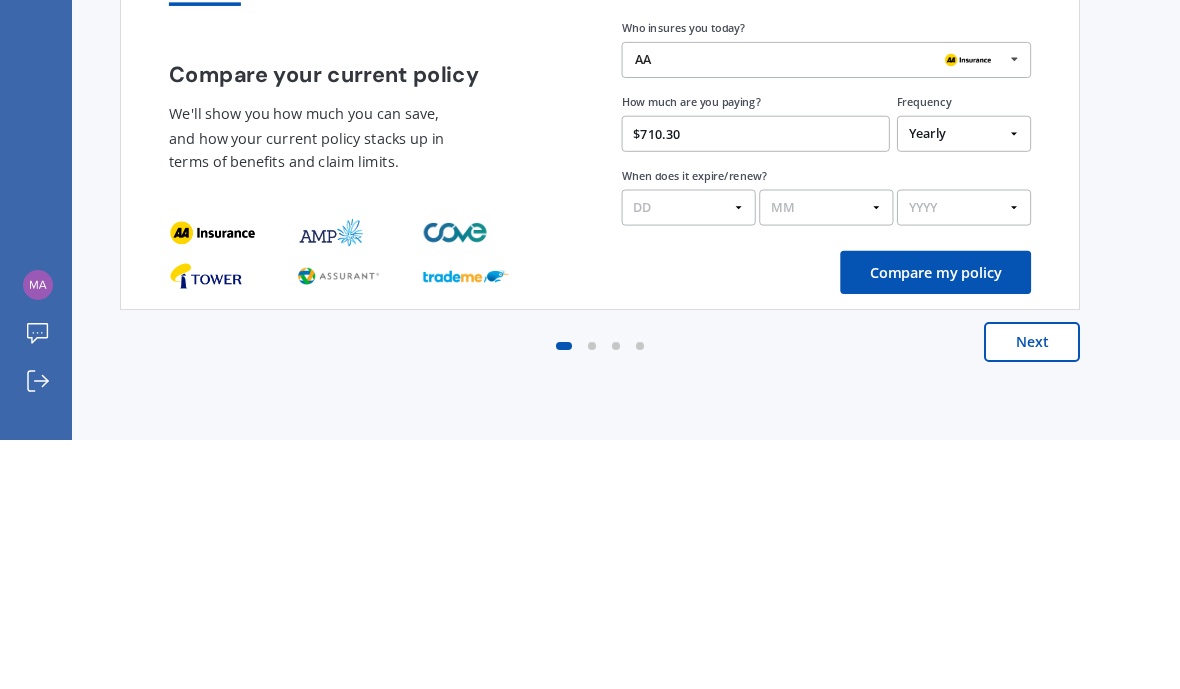type on "$710.37" 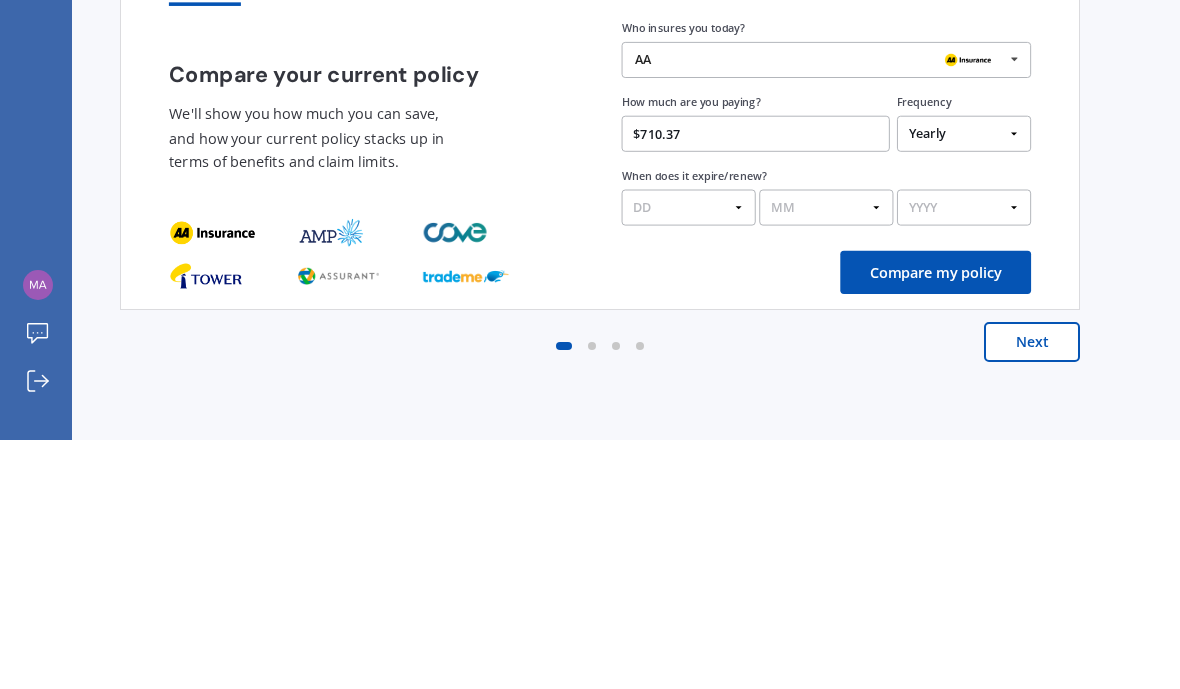 scroll, scrollTop: 73, scrollLeft: 0, axis: vertical 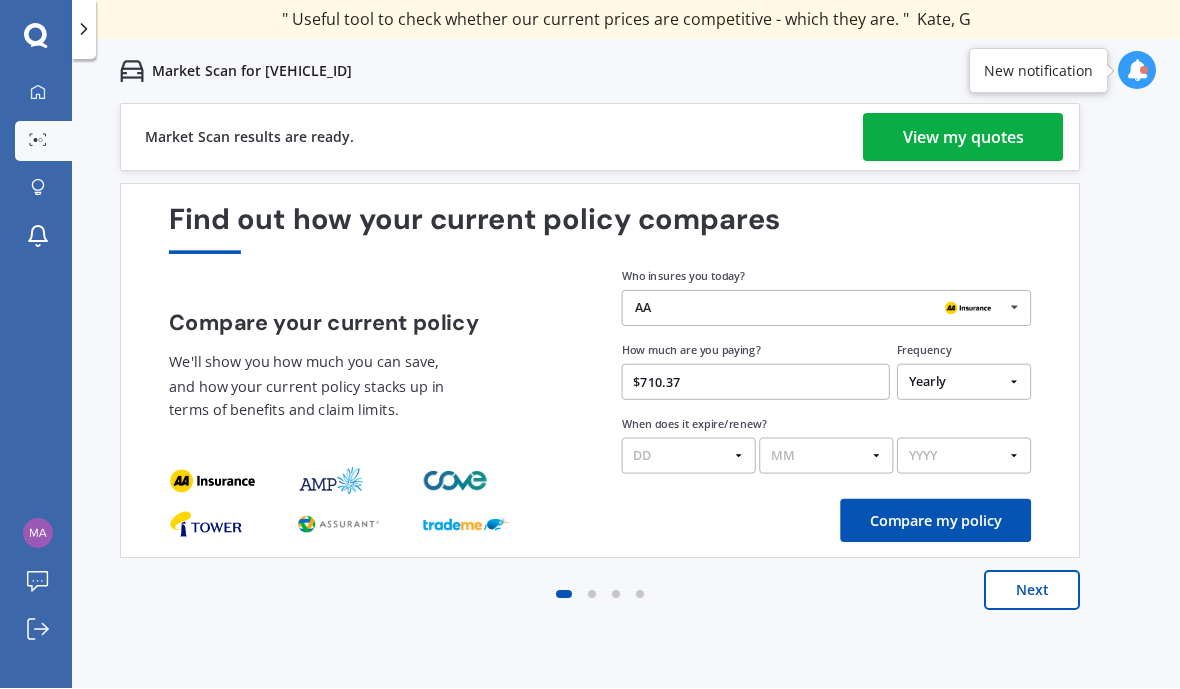 click on "Compare my policy" at bounding box center [935, 521] 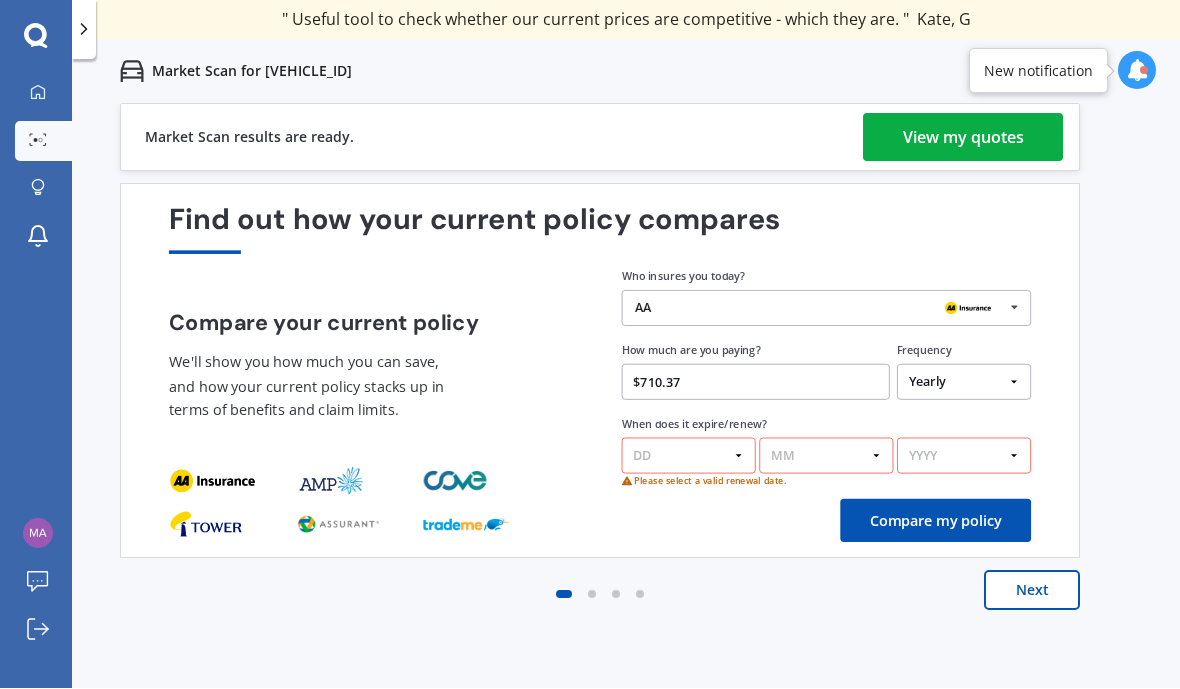 click on "DD 01 02 03 04 05 06 07 08 09 10 11 12 13 14 15 16 17 18 19 20 21 22 23 24 25 26 27 28 29 30 31" at bounding box center [689, 457] 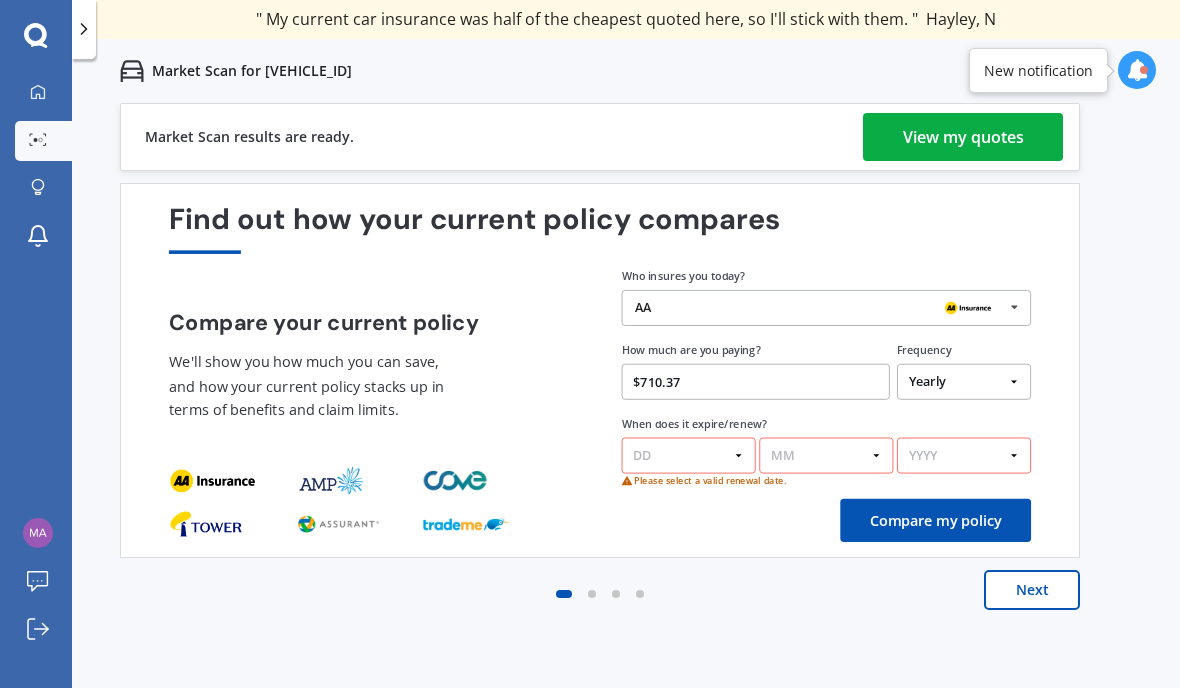 select on "01" 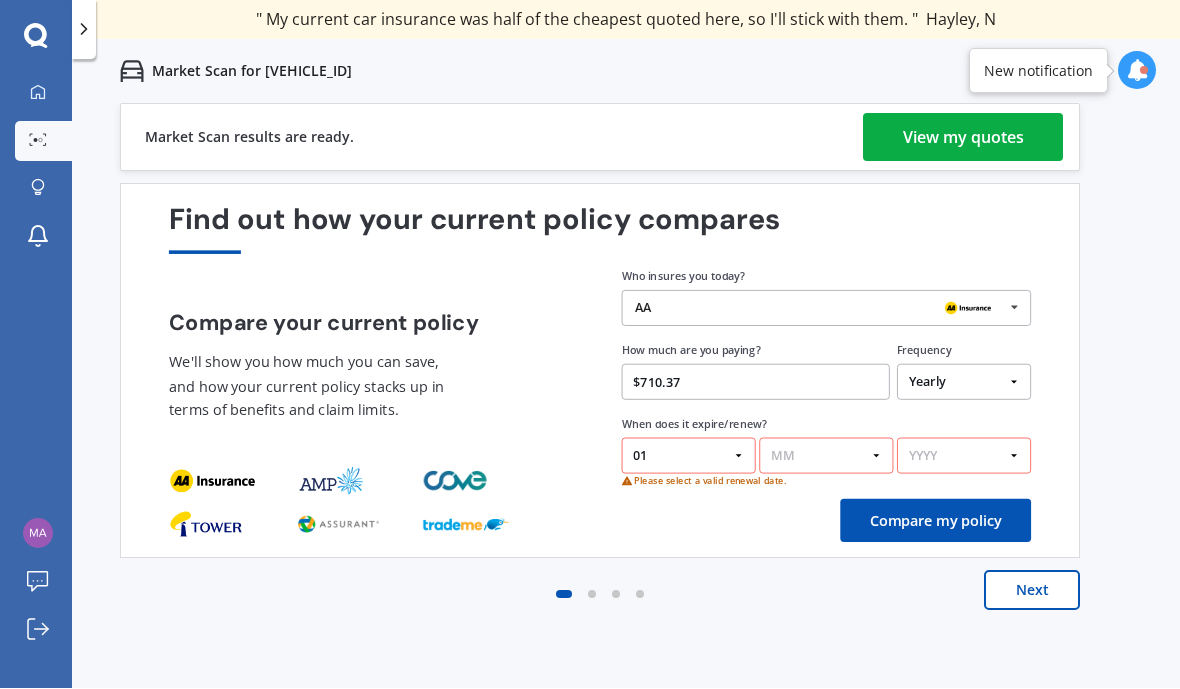 click on "MM 01 02 03 04 05 06 07 08 09 10 11 12" at bounding box center [826, 457] 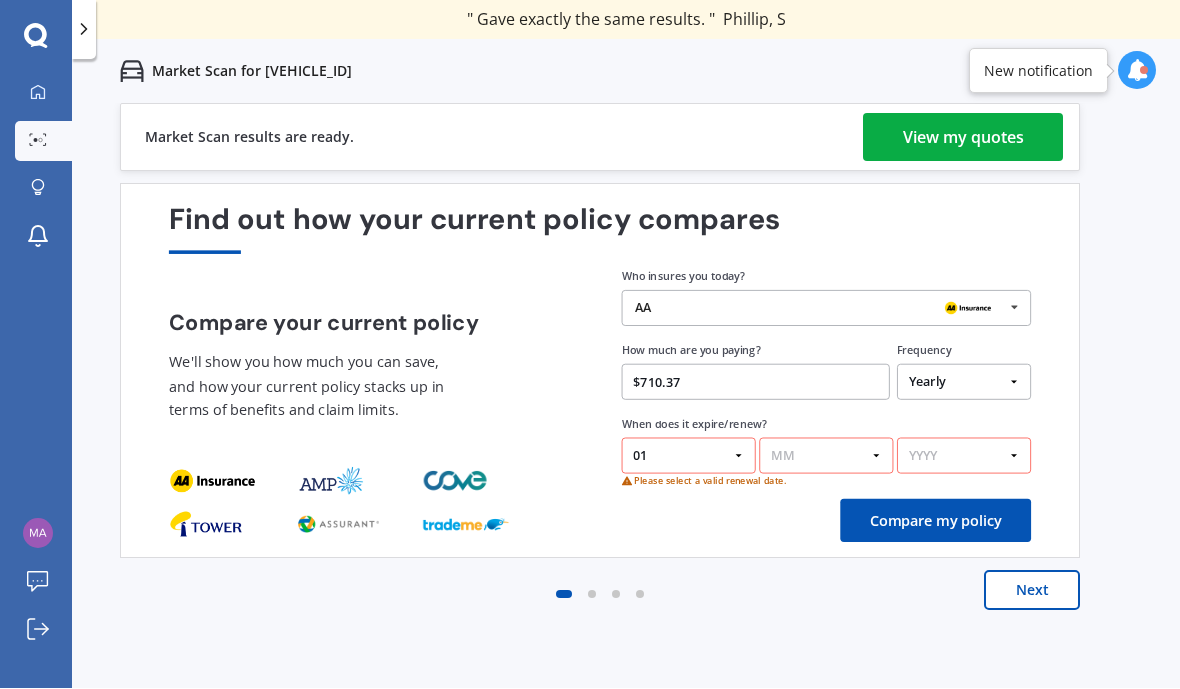 select on "09" 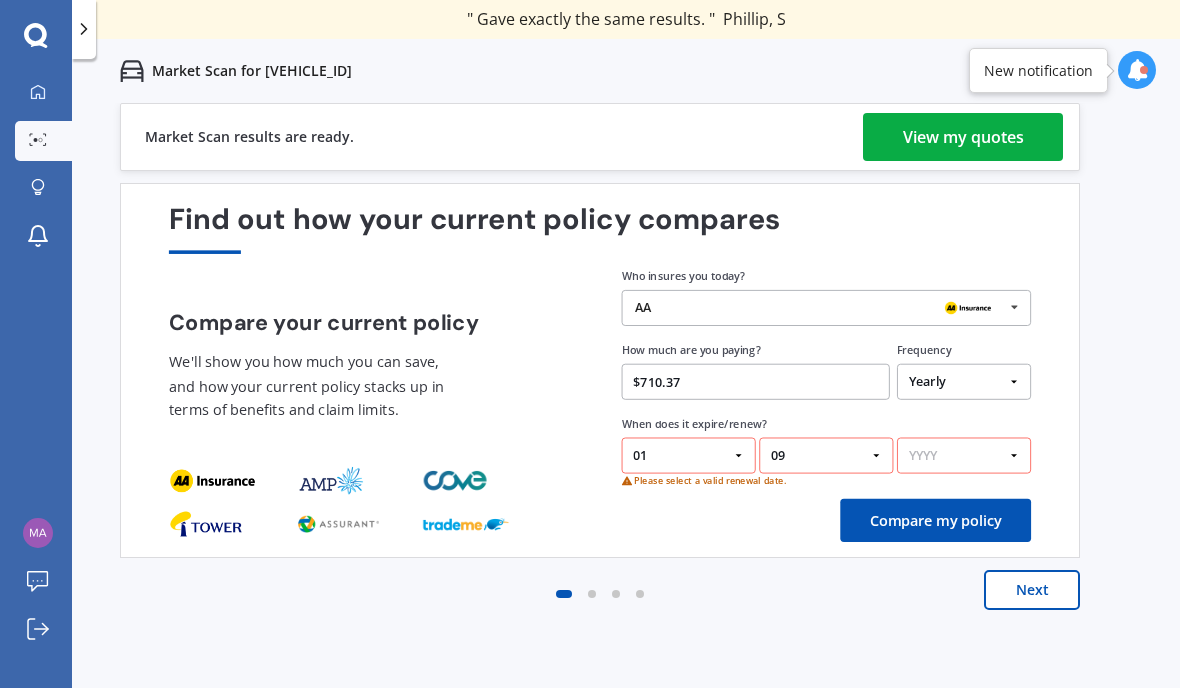 click on "YYYY 2026 2025 2024" at bounding box center (964, 457) 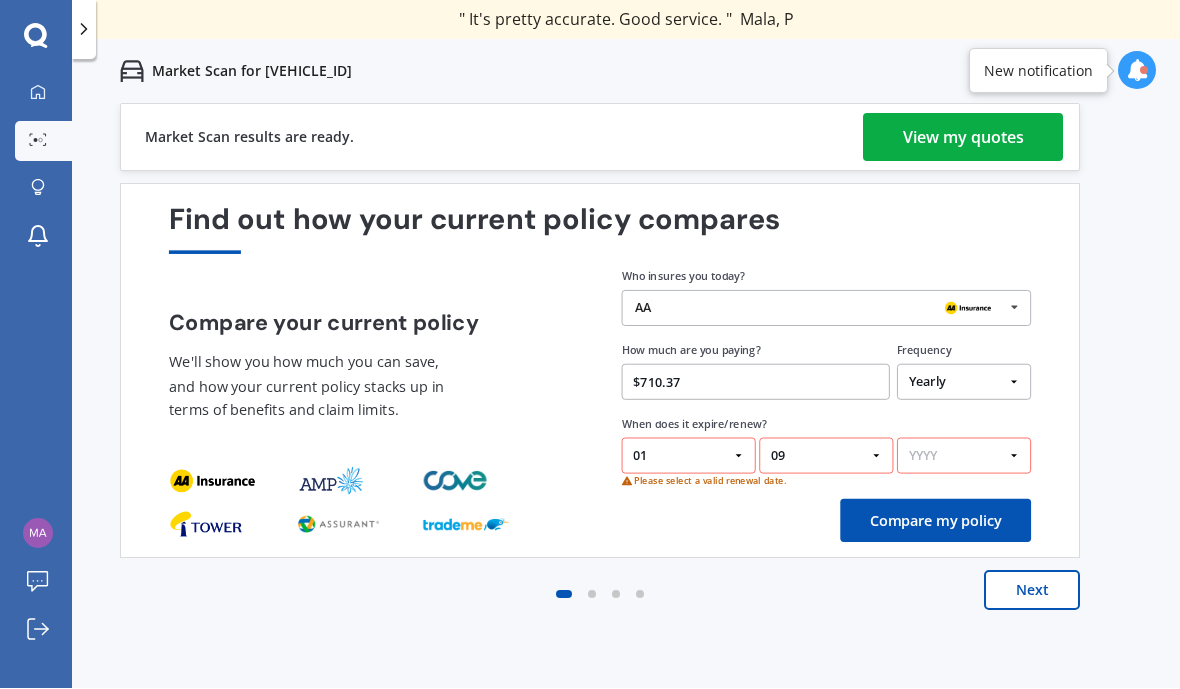 select on "2025" 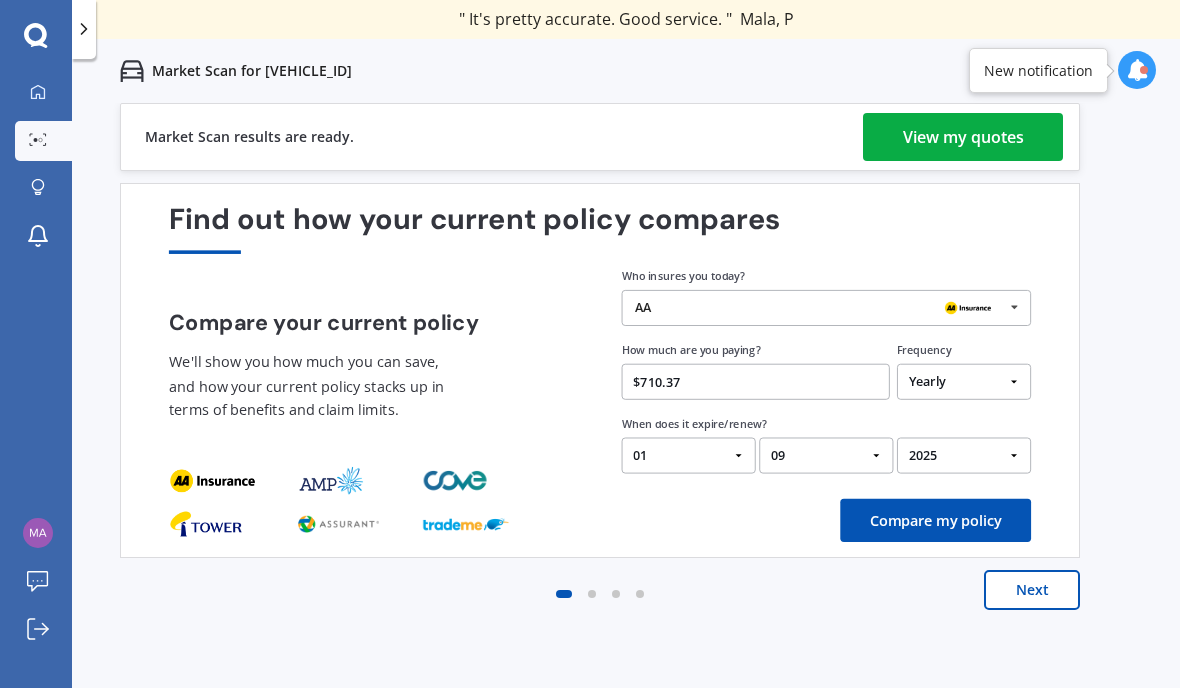 click on "Compare my policy" at bounding box center (935, 521) 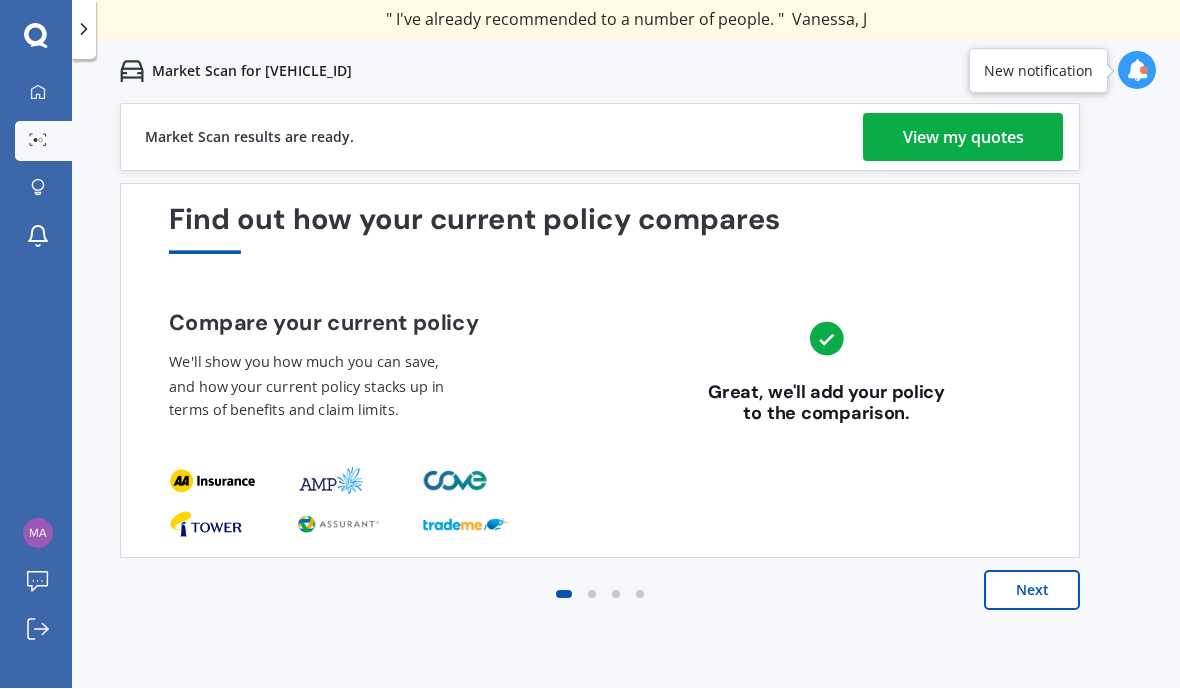 click on "Next" at bounding box center [1032, 591] 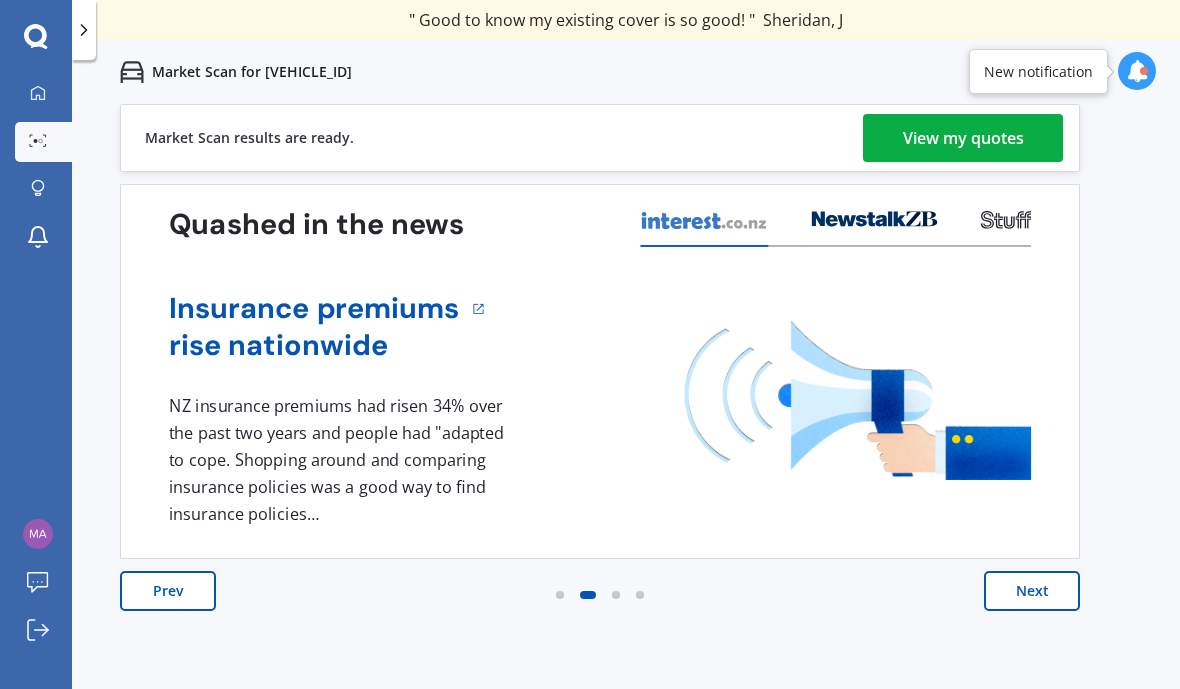 scroll, scrollTop: 0, scrollLeft: 0, axis: both 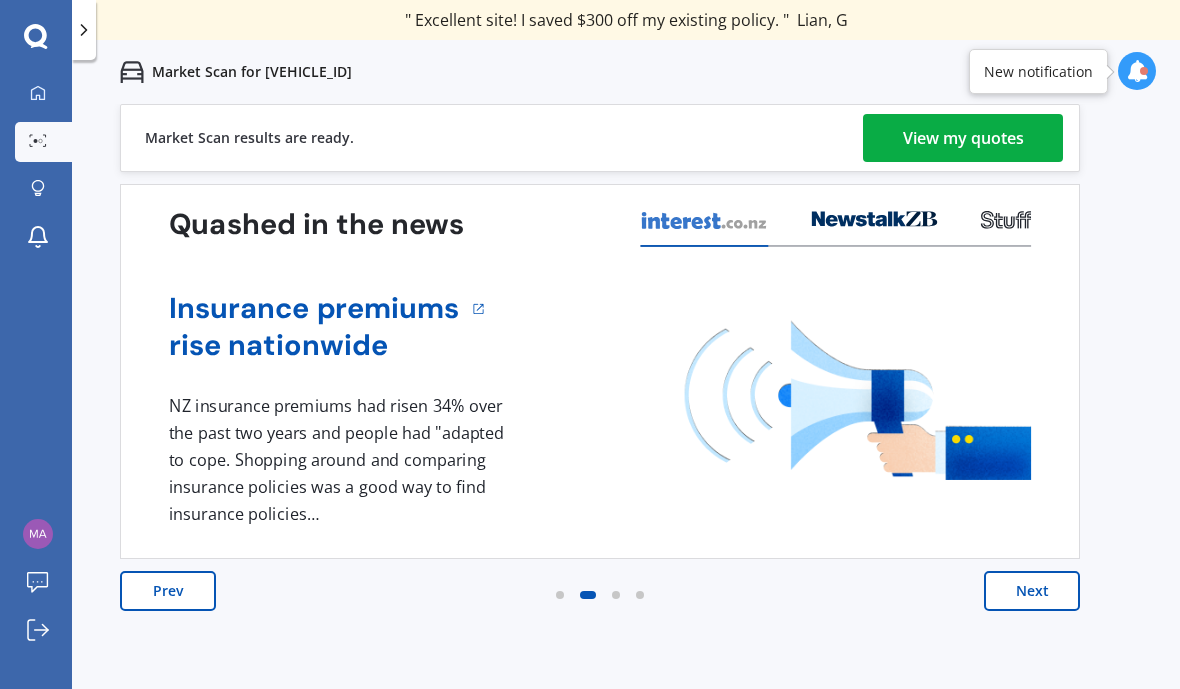 click on "View my quotes" at bounding box center [963, 138] 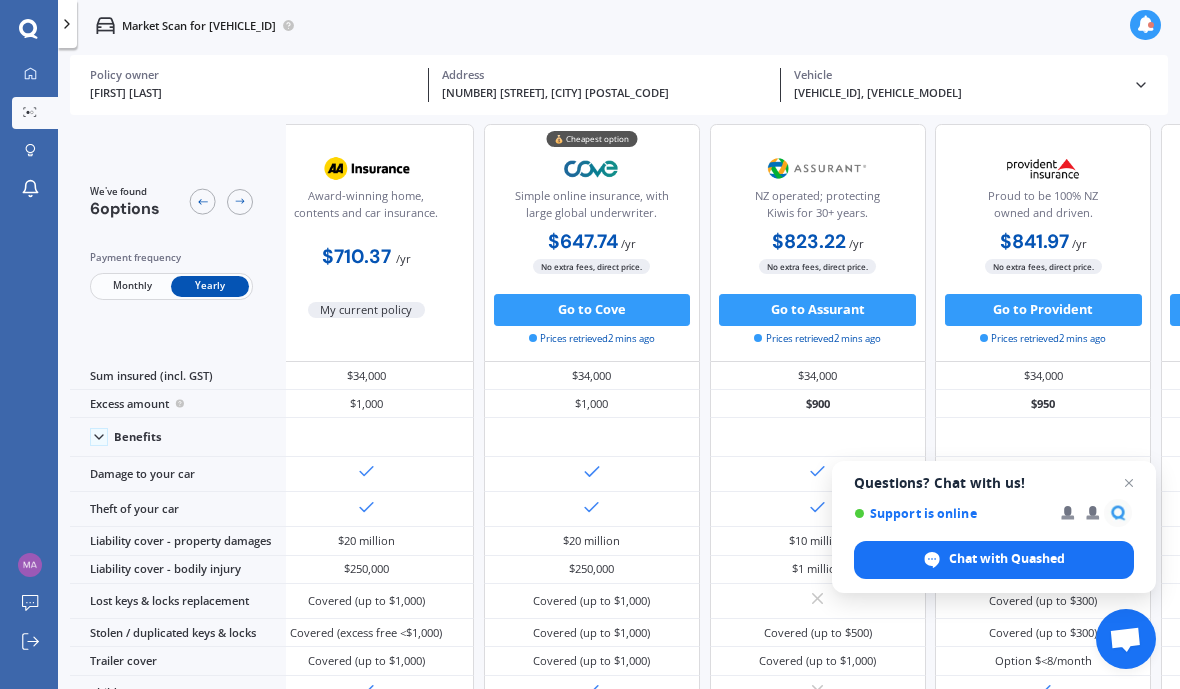 scroll, scrollTop: 11, scrollLeft: 35, axis: both 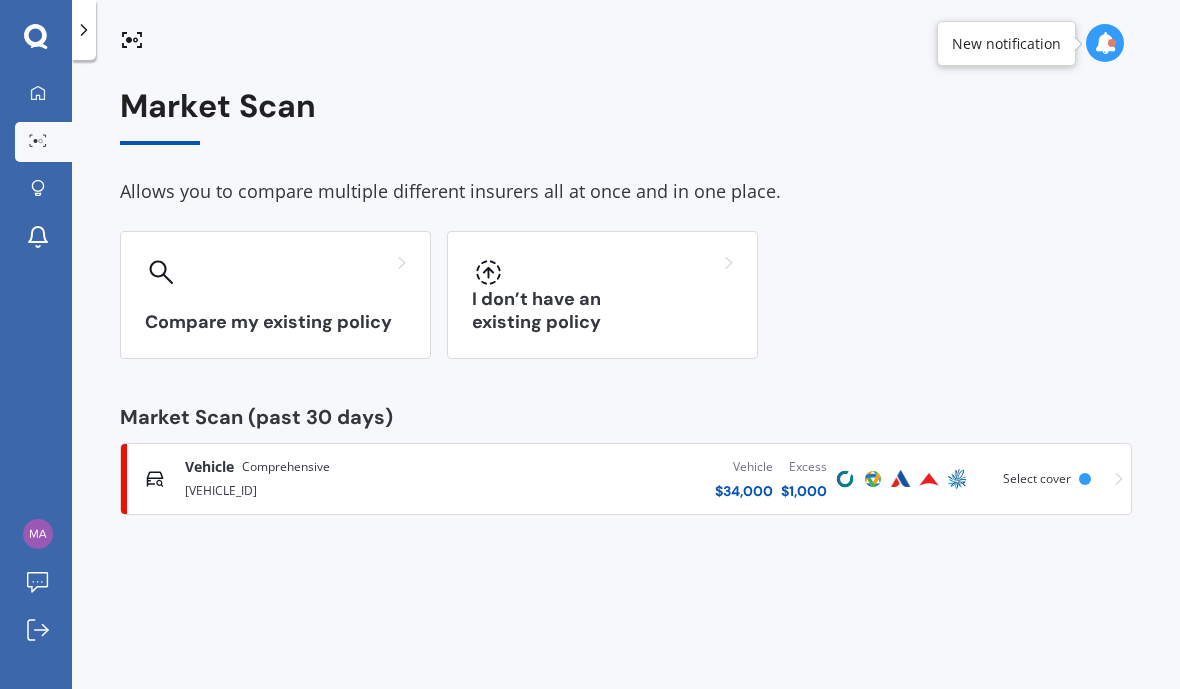 click on "Compare my existing policy" at bounding box center (275, 295) 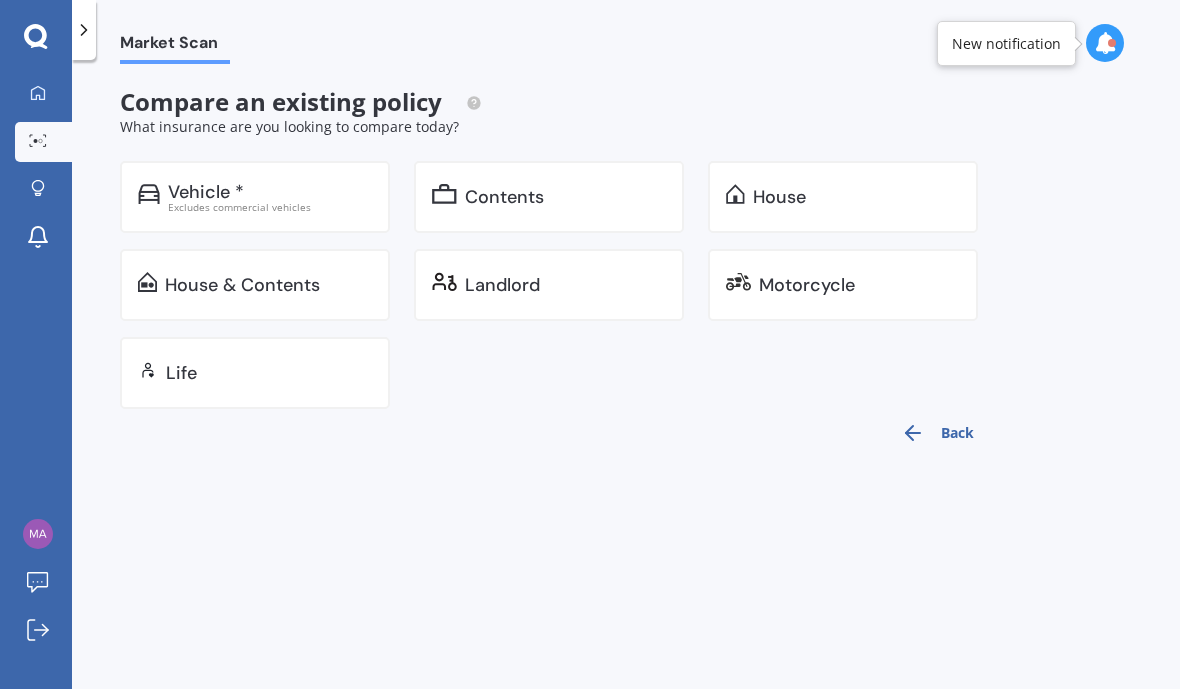 click on "Vehicle *" at bounding box center [270, 192] 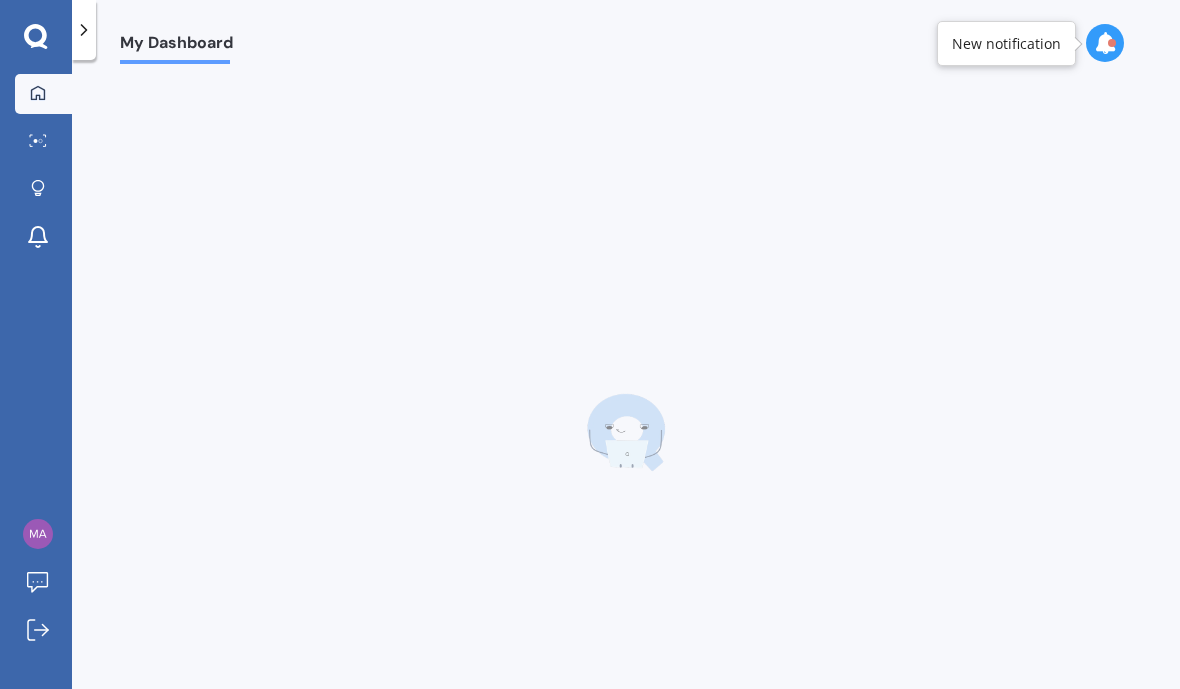 scroll, scrollTop: 48, scrollLeft: 0, axis: vertical 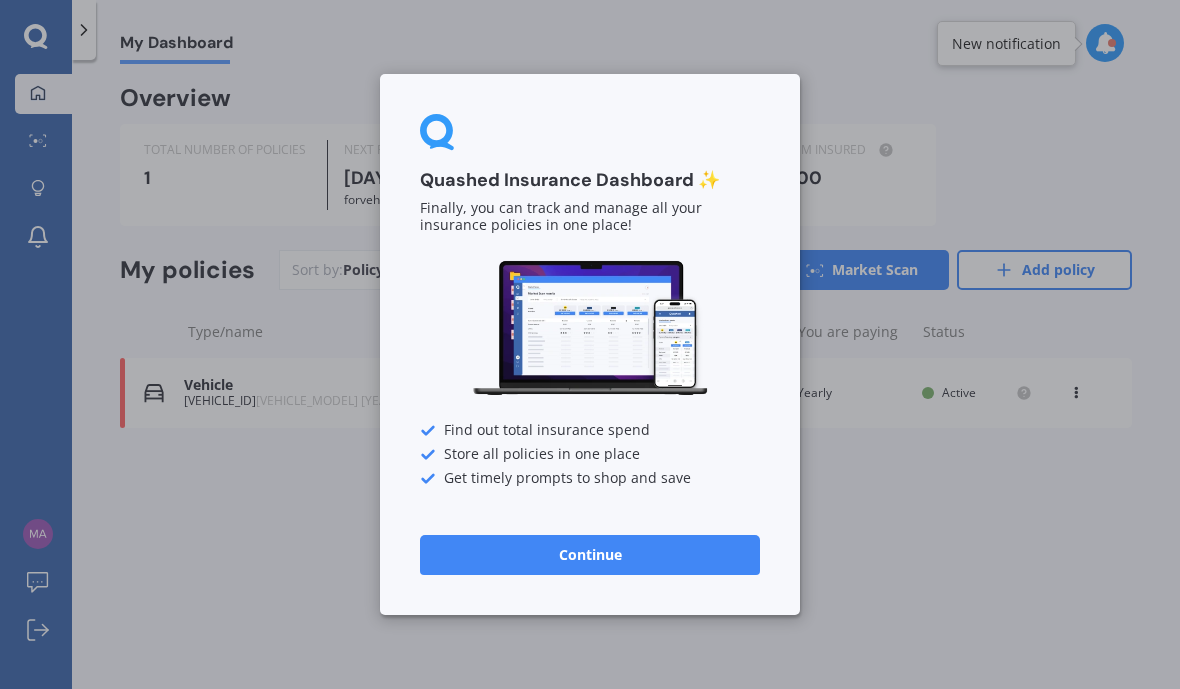 click on "Quashed Insurance Dashboard ✨ Finally, you can track and manage all your insurance policies in one place!  Find out total insurance spend  Store all policies in one place  Get timely prompts to shop and save Continue" at bounding box center [590, 344] 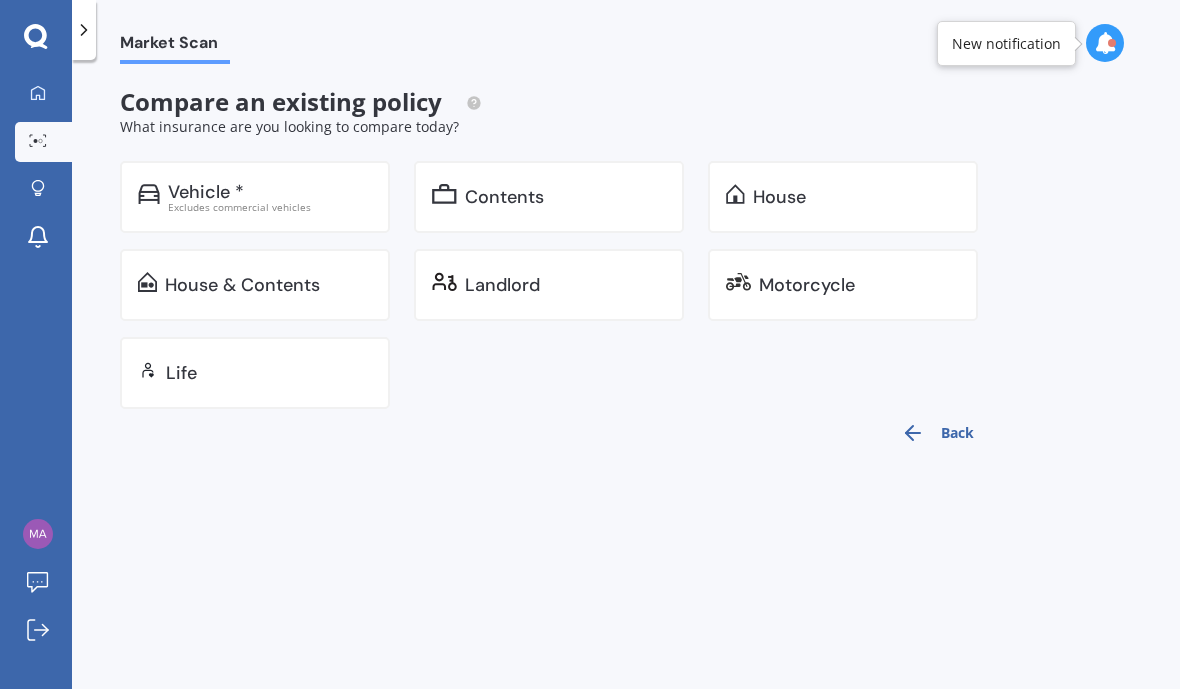 click at bounding box center (36, 37) 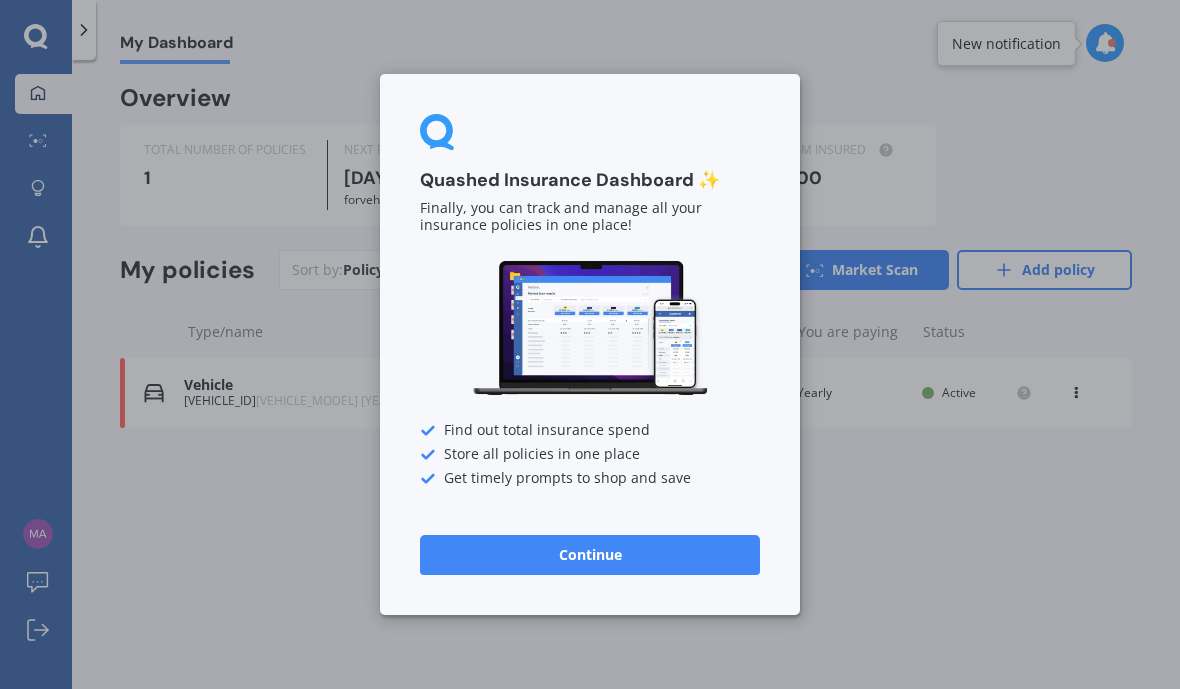 click on "Quashed Insurance Dashboard ✨ Finally, you can track and manage all your insurance policies in one place!  Find out total insurance spend  Store all policies in one place  Get timely prompts to shop and save Continue" at bounding box center [590, 344] 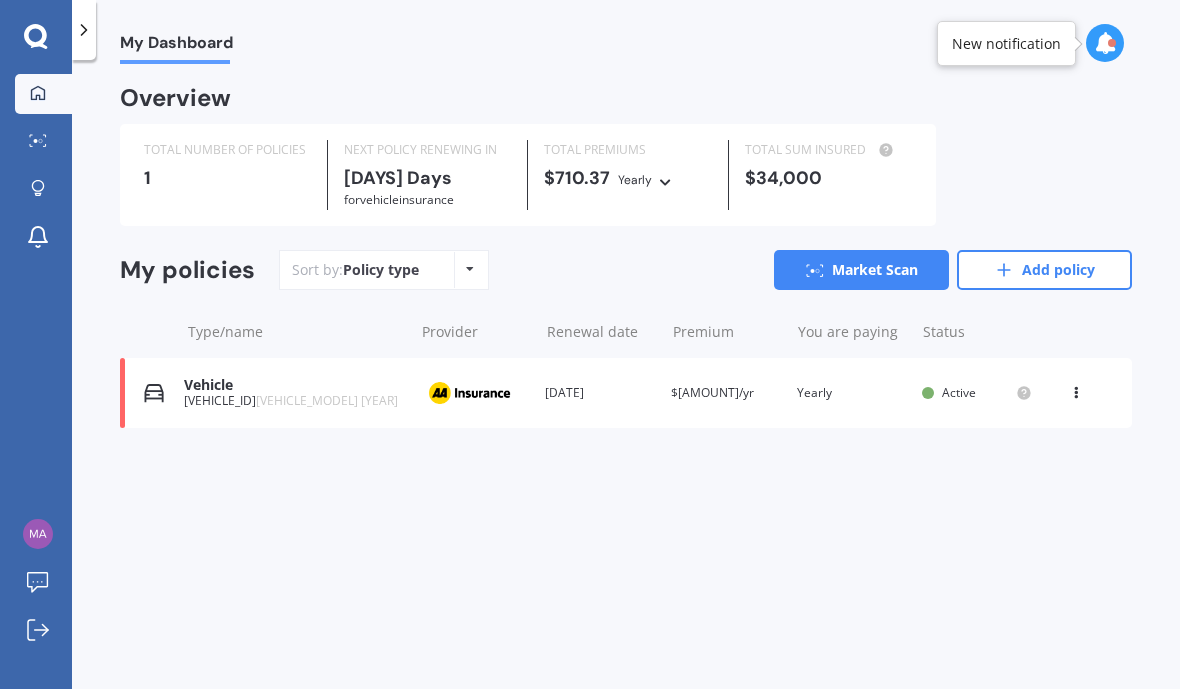 click on "Vehicle" at bounding box center [293, 385] 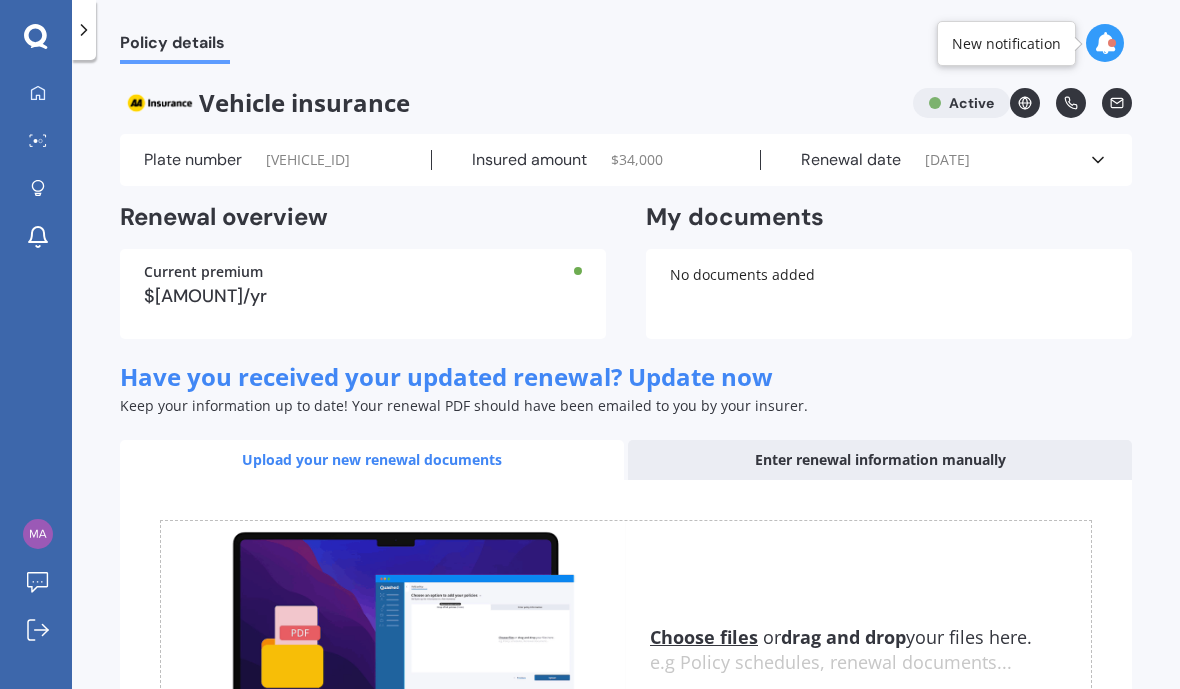 click on "Insured amount $ [AMOUNT]" at bounding box center (596, 160) 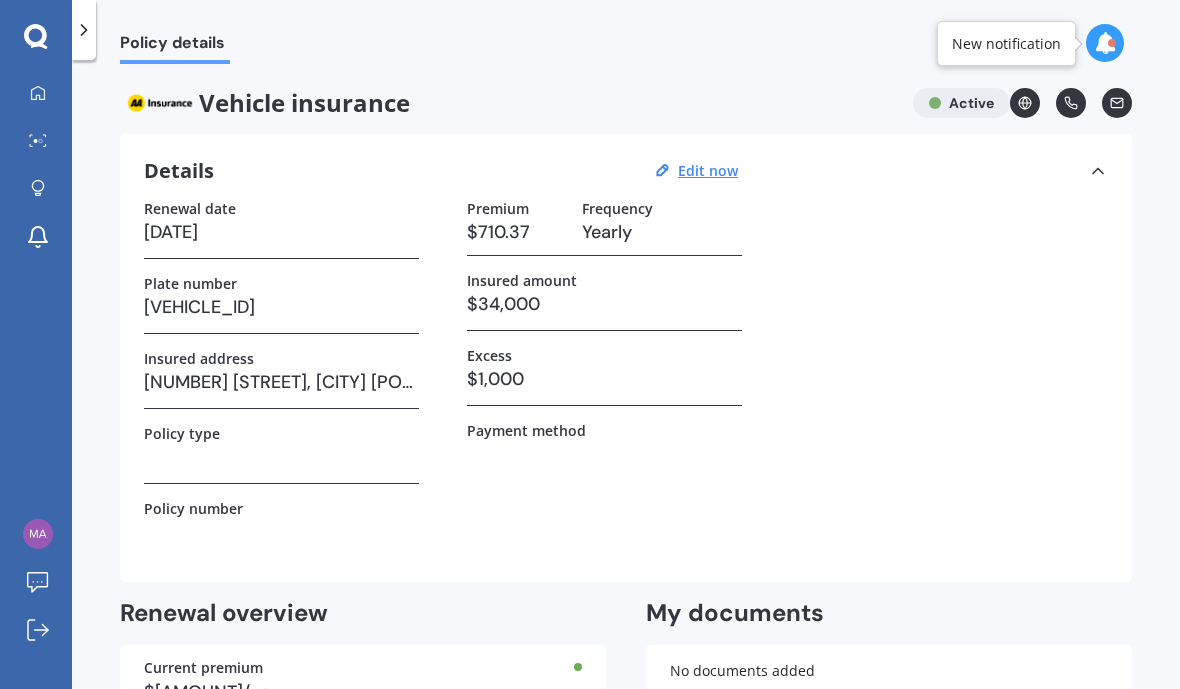 click on "$34,000" at bounding box center [281, 232] 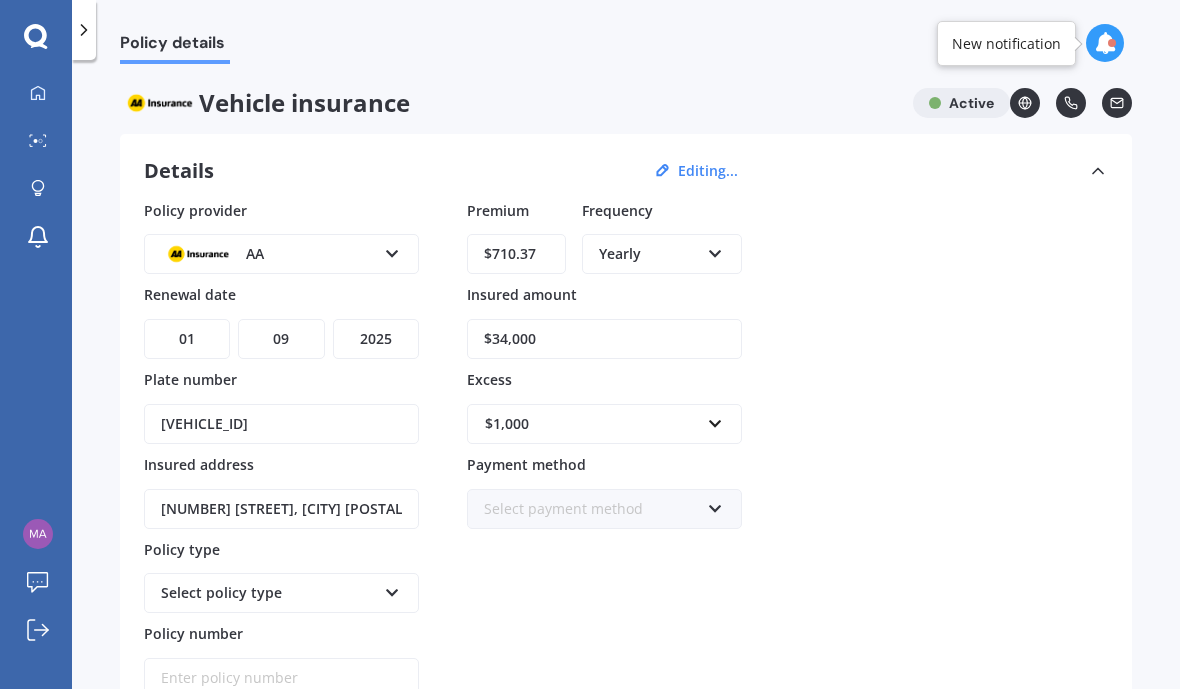 click on "$34,000" at bounding box center [604, 339] 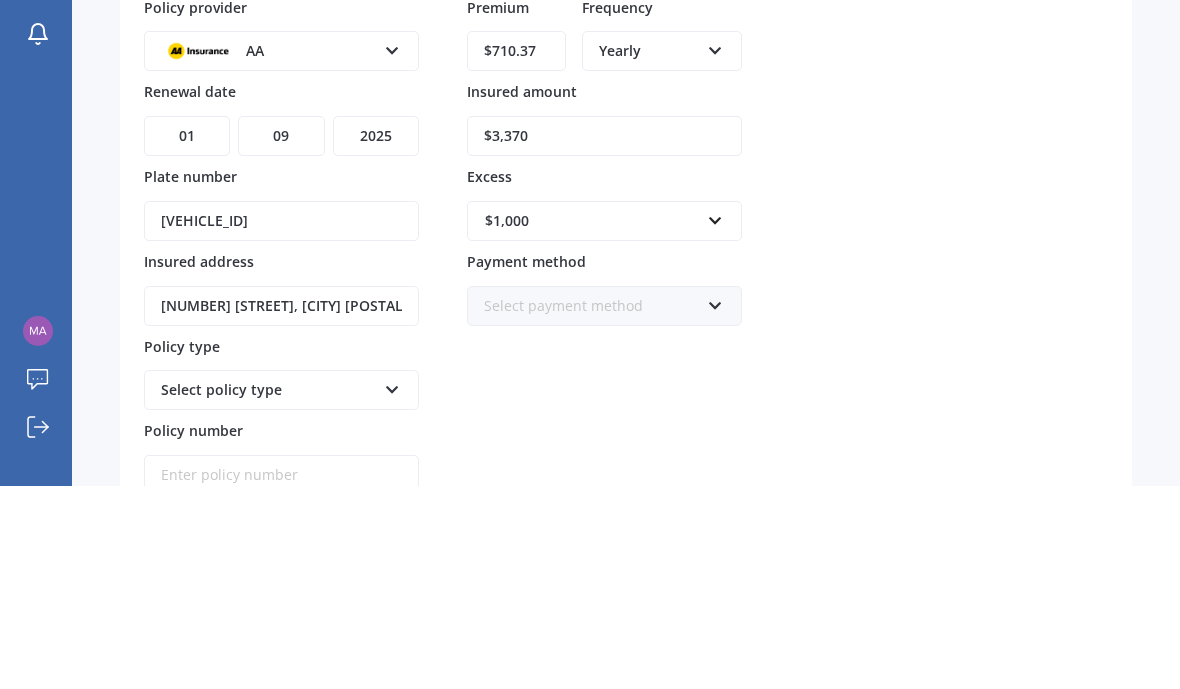 type on "$[AMOUNT]" 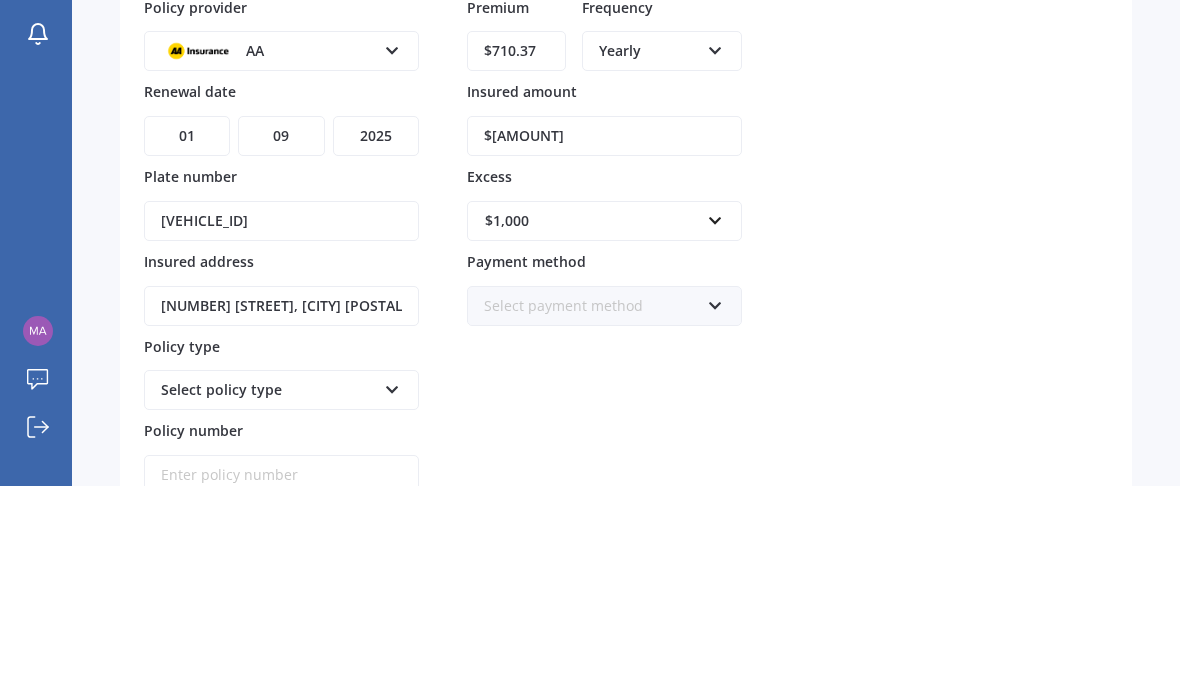 scroll, scrollTop: 73, scrollLeft: 0, axis: vertical 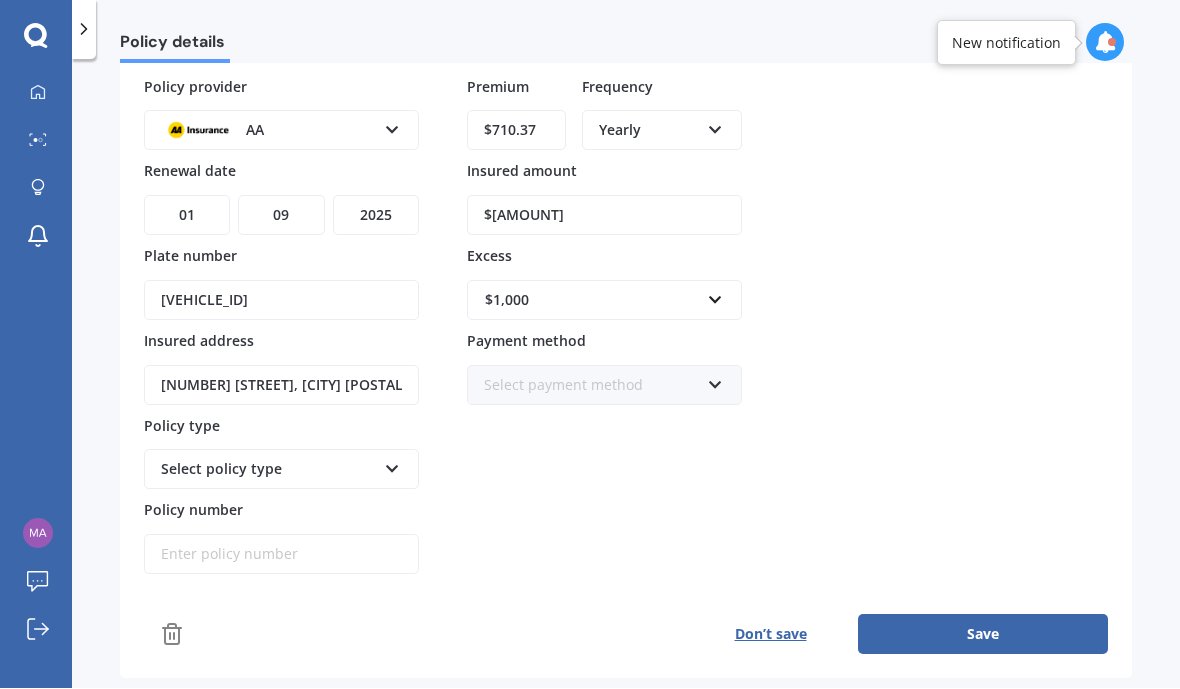 click on "Save" at bounding box center [983, 635] 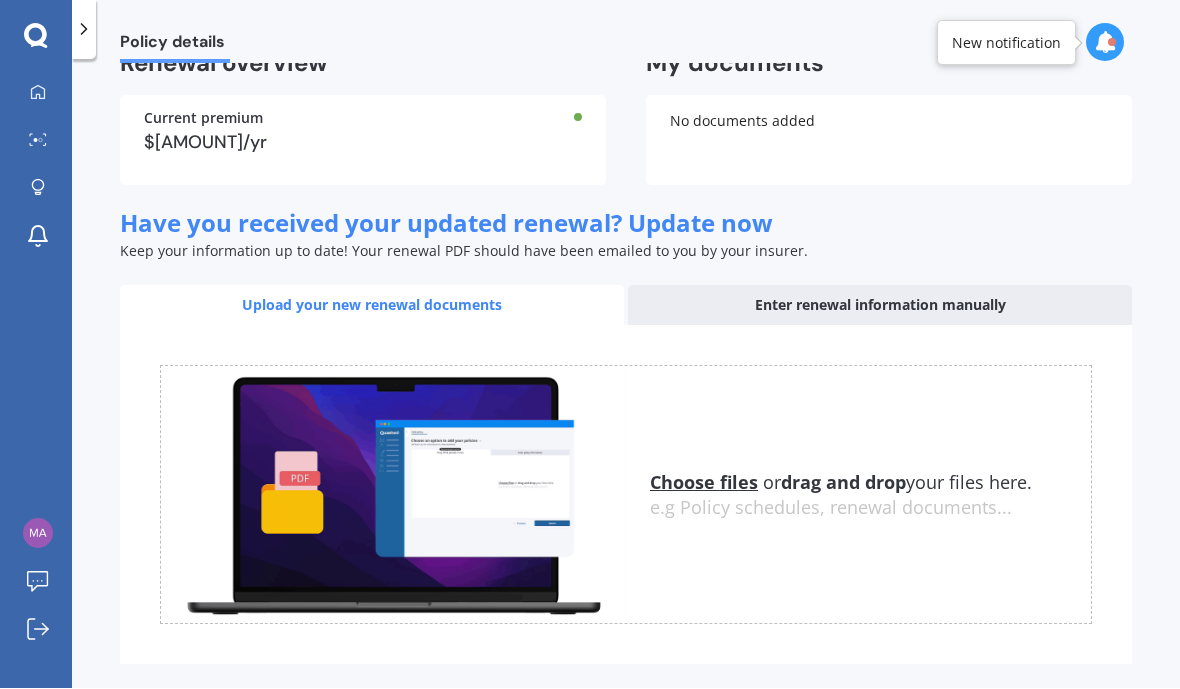 scroll, scrollTop: 548, scrollLeft: 0, axis: vertical 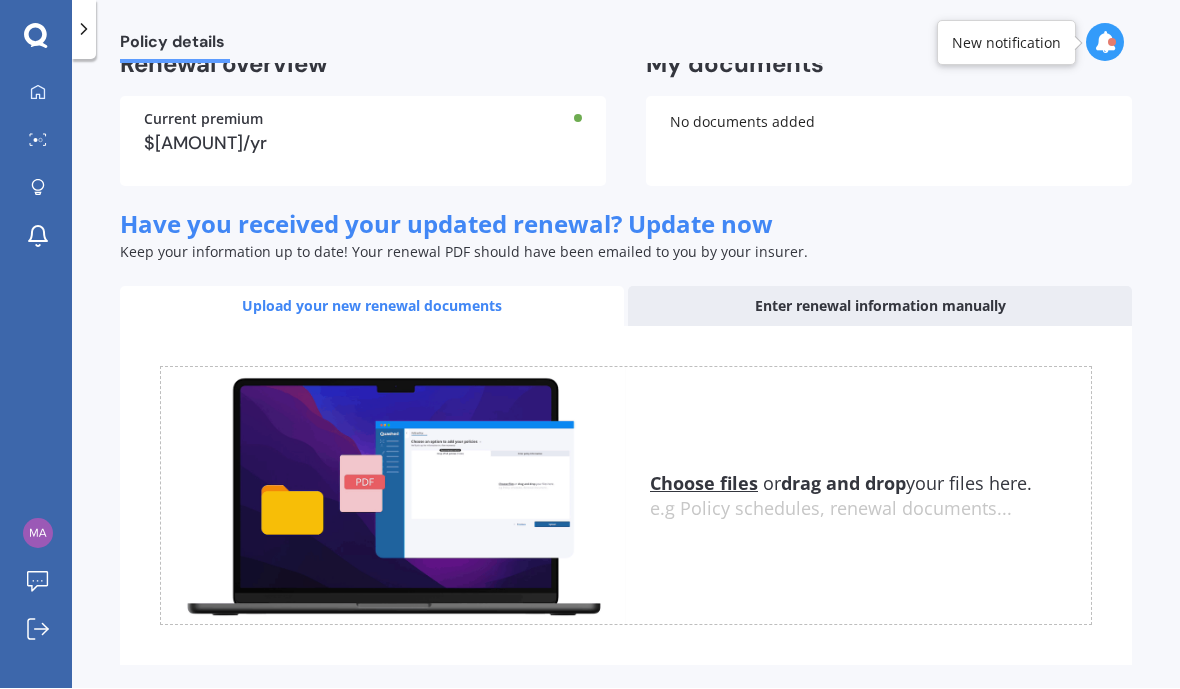 click on "Back to dashboard" at bounding box center [1007, 706] 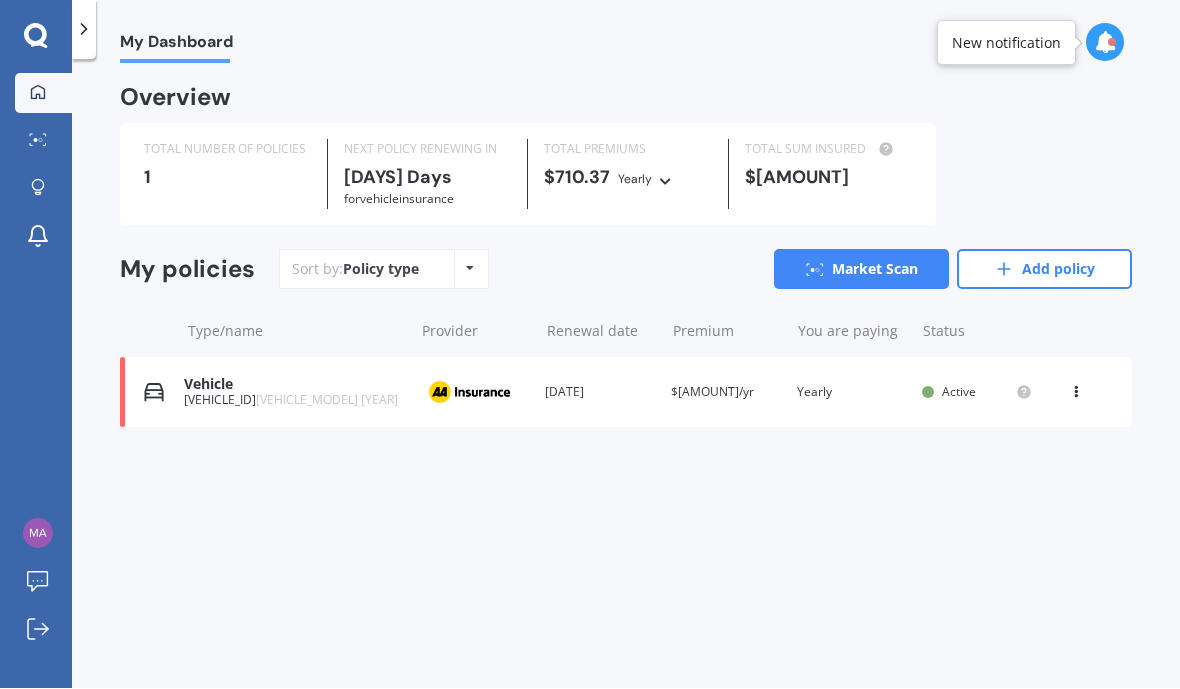 scroll, scrollTop: 0, scrollLeft: 0, axis: both 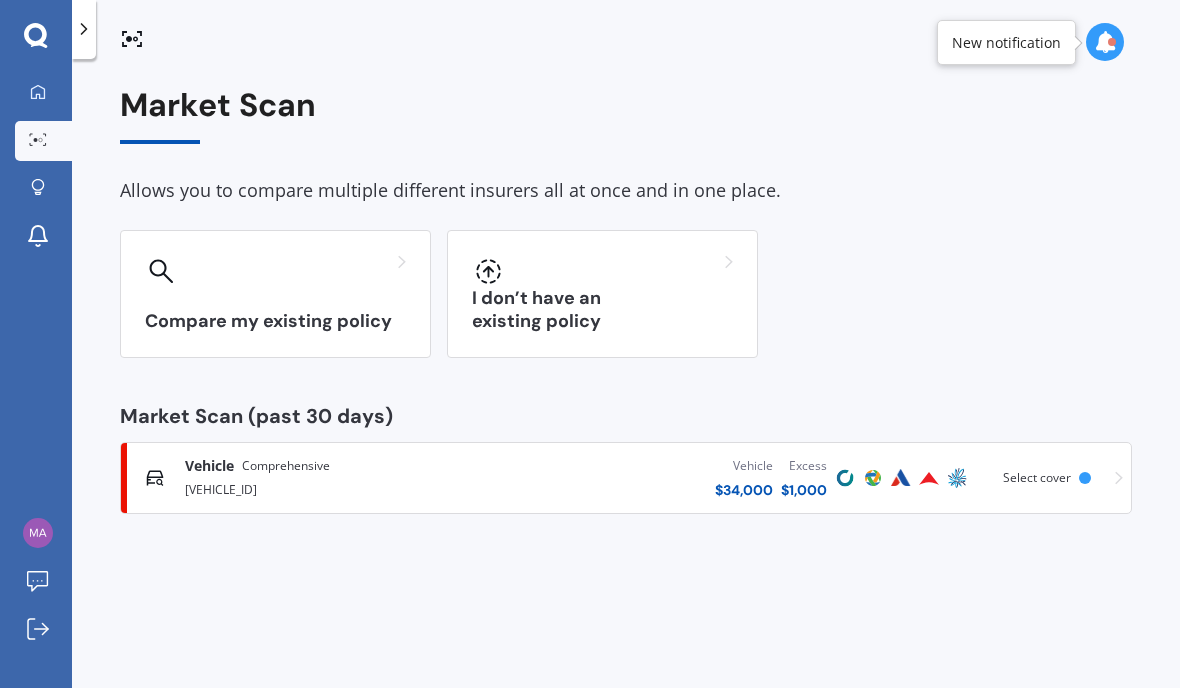 click on "Compare my existing policy" at bounding box center (275, 295) 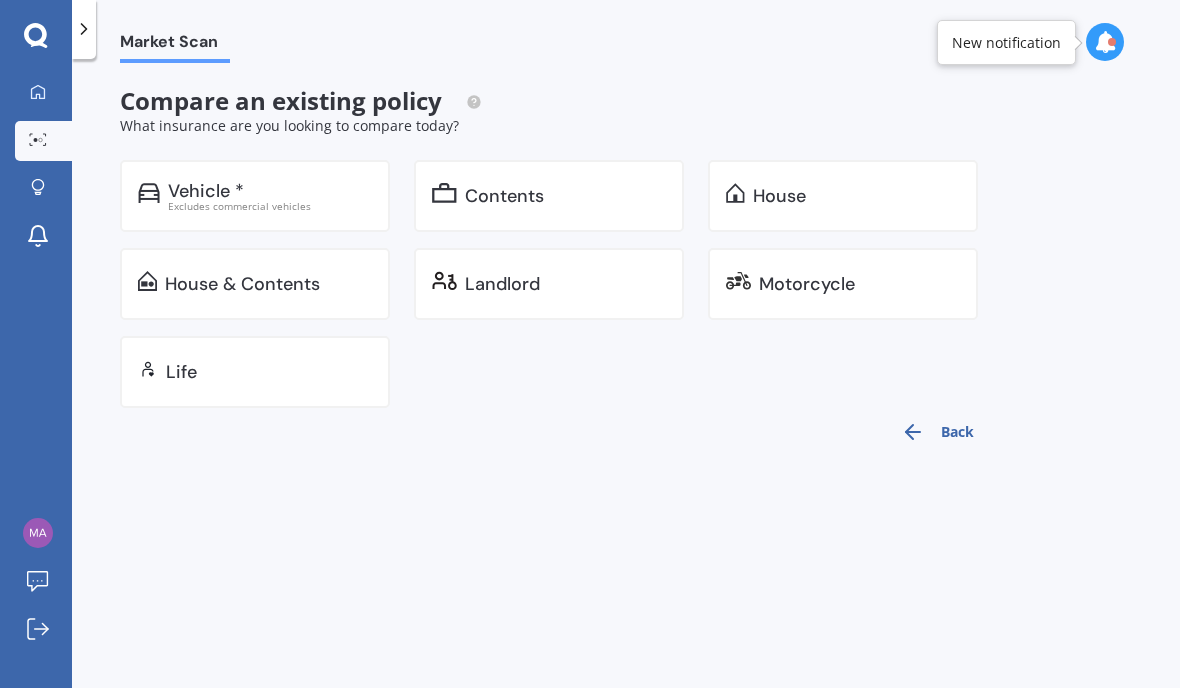 click on "Excludes commercial vehicles" at bounding box center (270, 207) 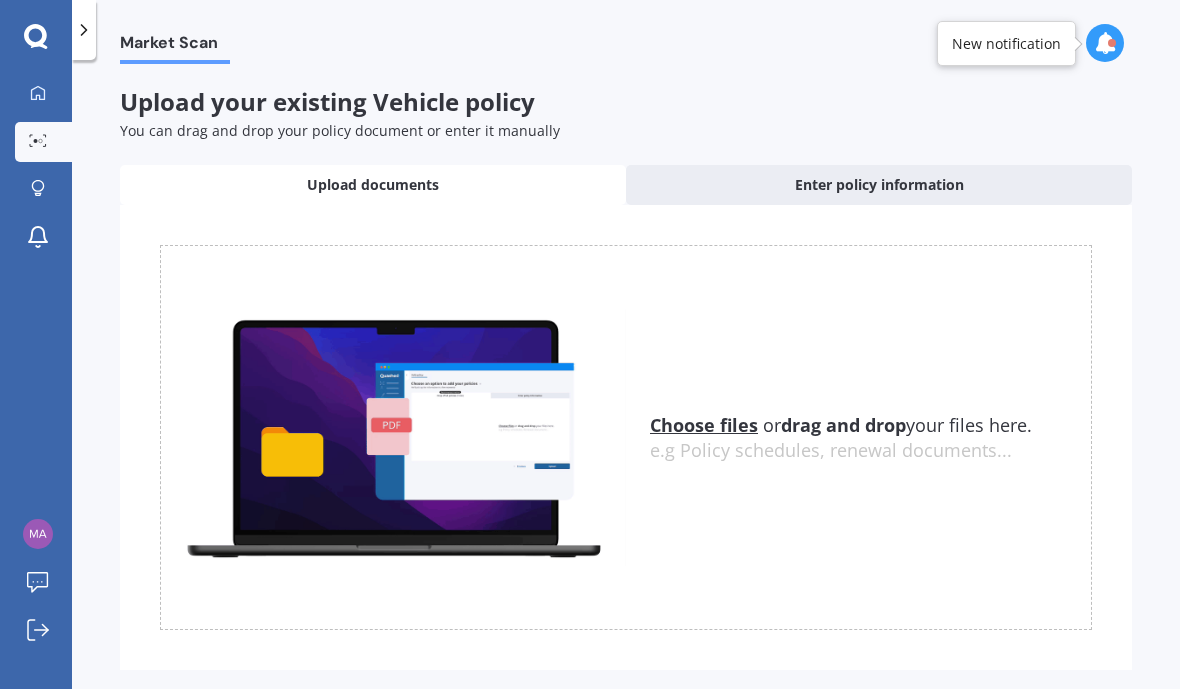 scroll, scrollTop: 0, scrollLeft: 0, axis: both 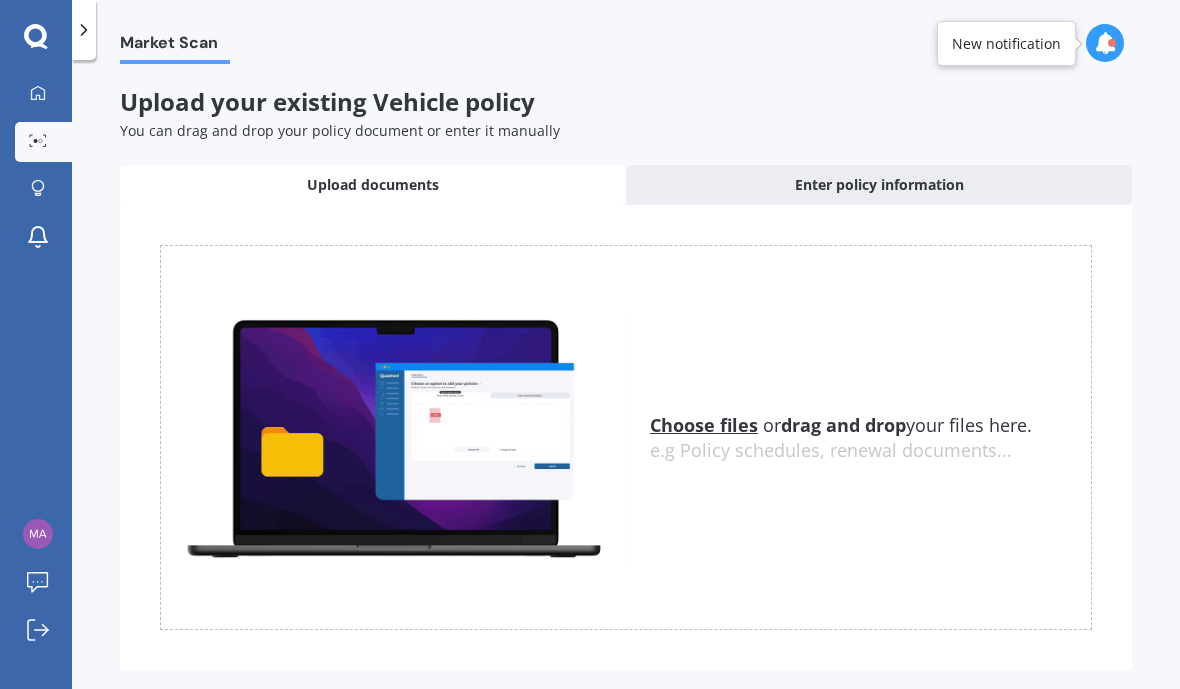 click on "New notification" at bounding box center (1006, 44) 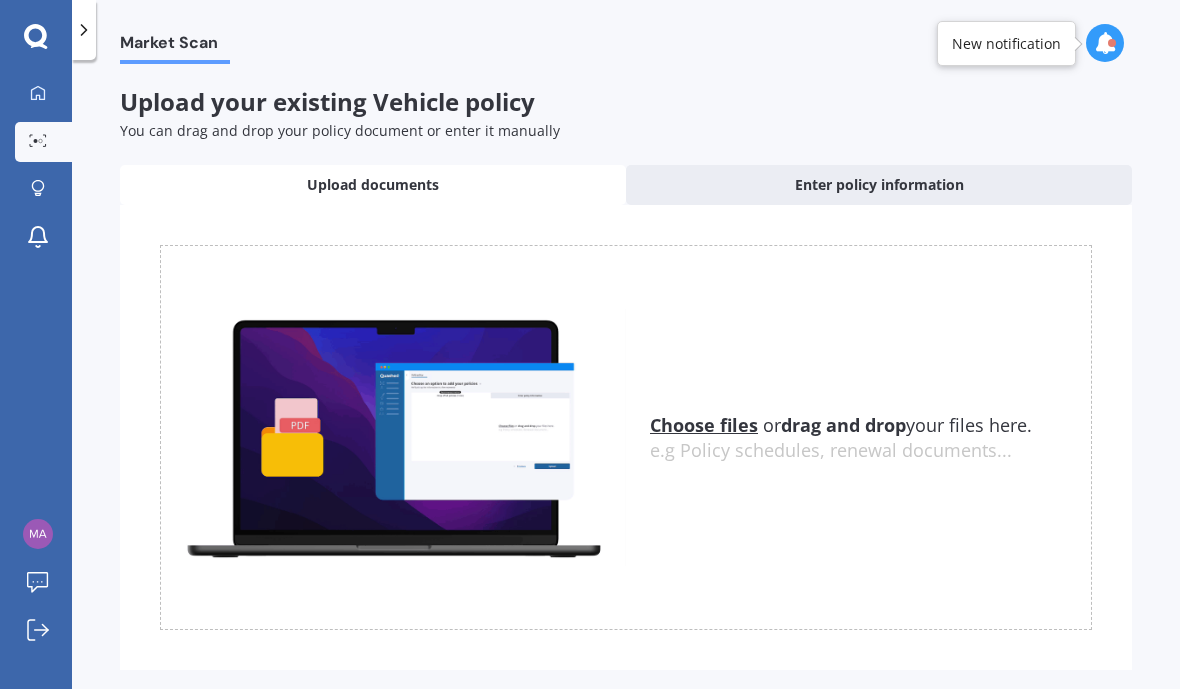 click at bounding box center (1105, 43) 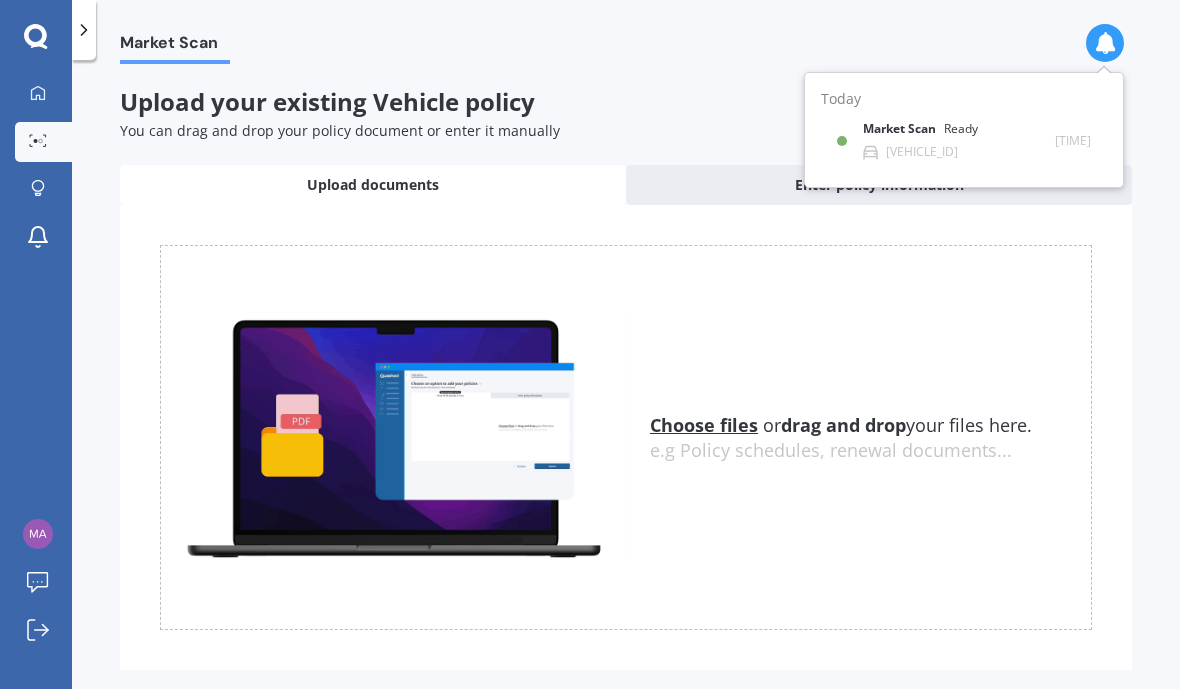 click on "Market Scan Ready" at bounding box center [932, 133] 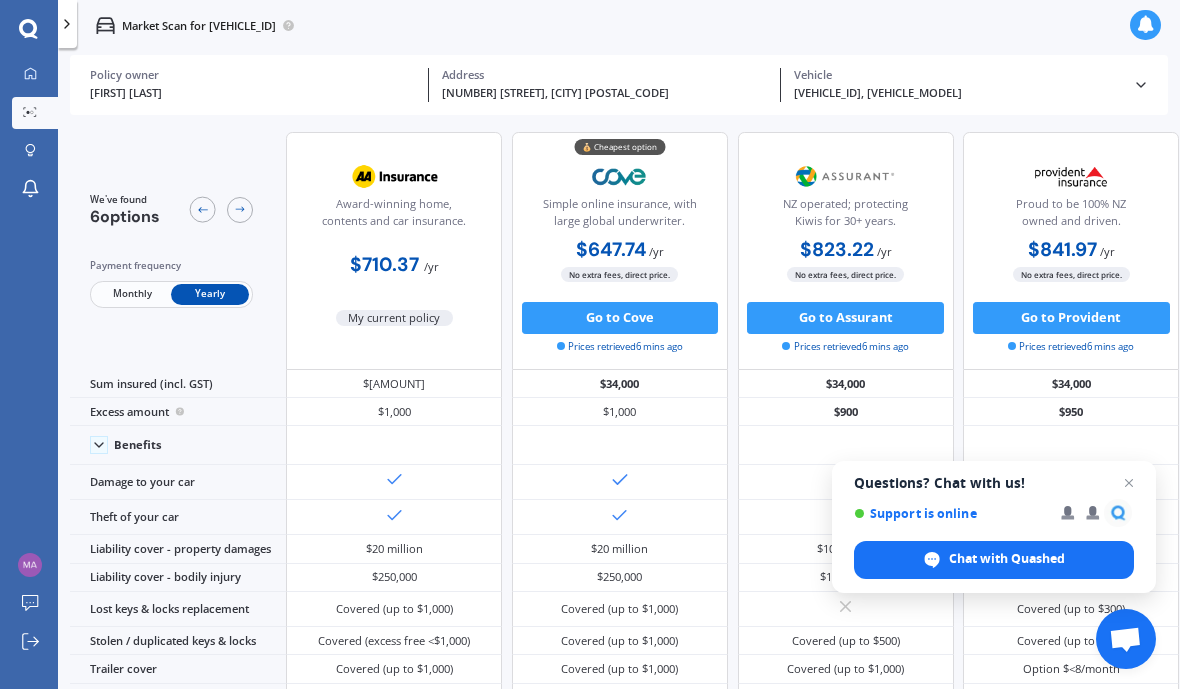 click at bounding box center (1129, 483) 